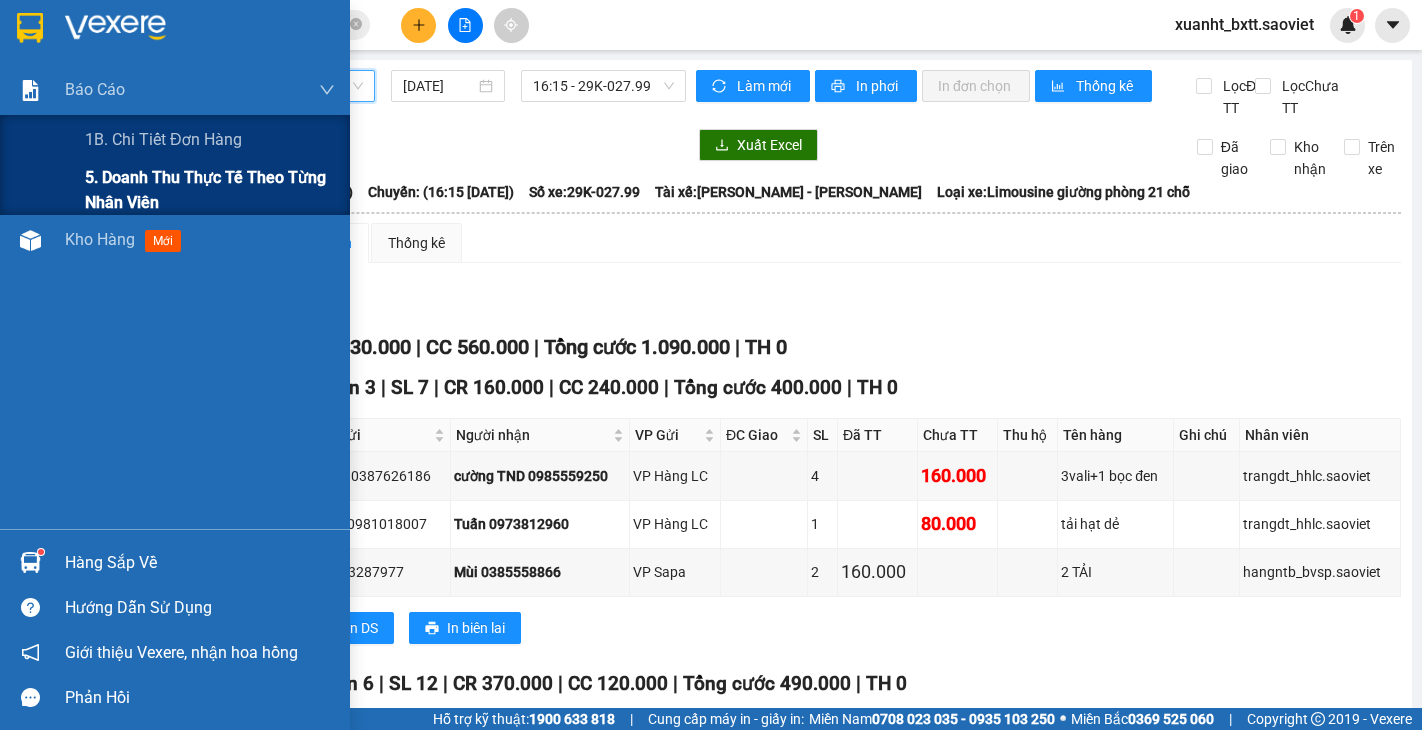 scroll, scrollTop: 0, scrollLeft: 0, axis: both 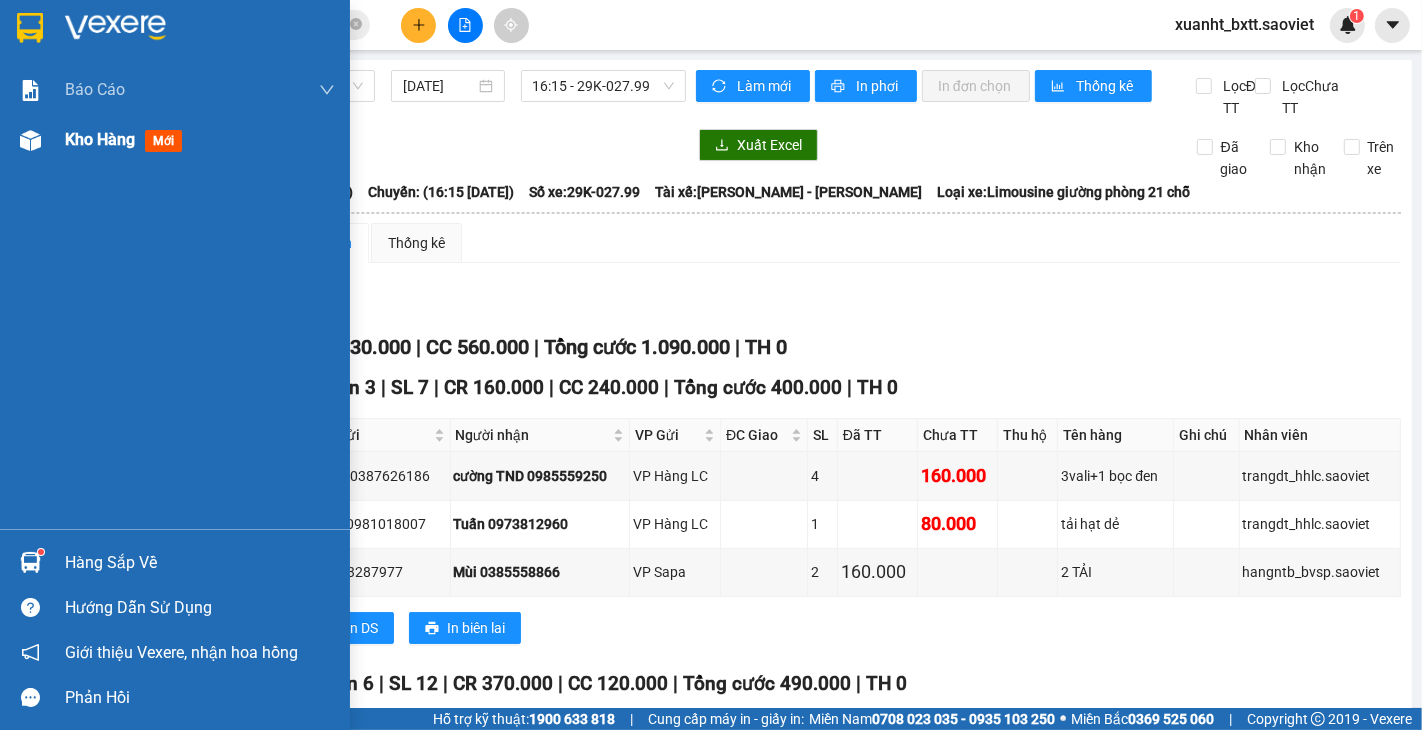 click on "Kho hàng" at bounding box center [100, 139] 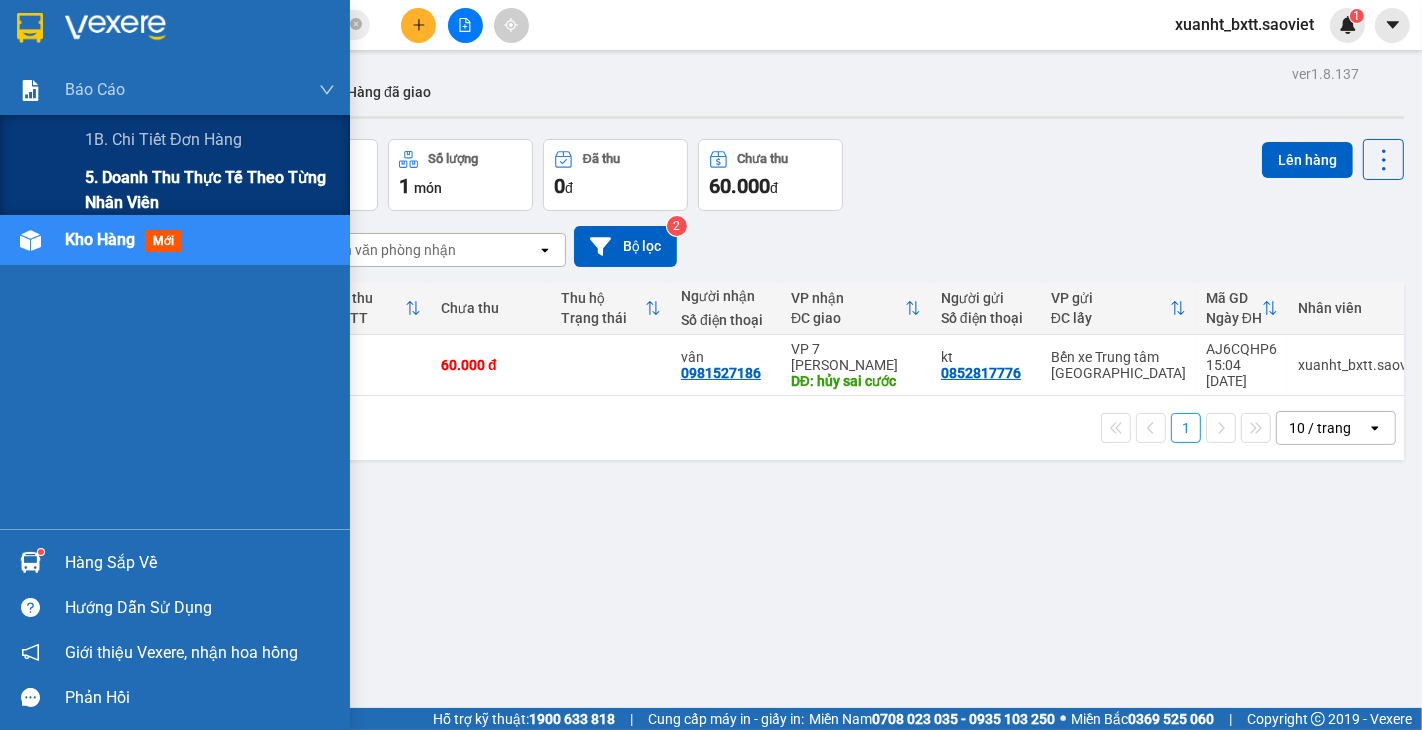 click on "5. Doanh thu thực tế theo từng nhân viên" at bounding box center [210, 190] 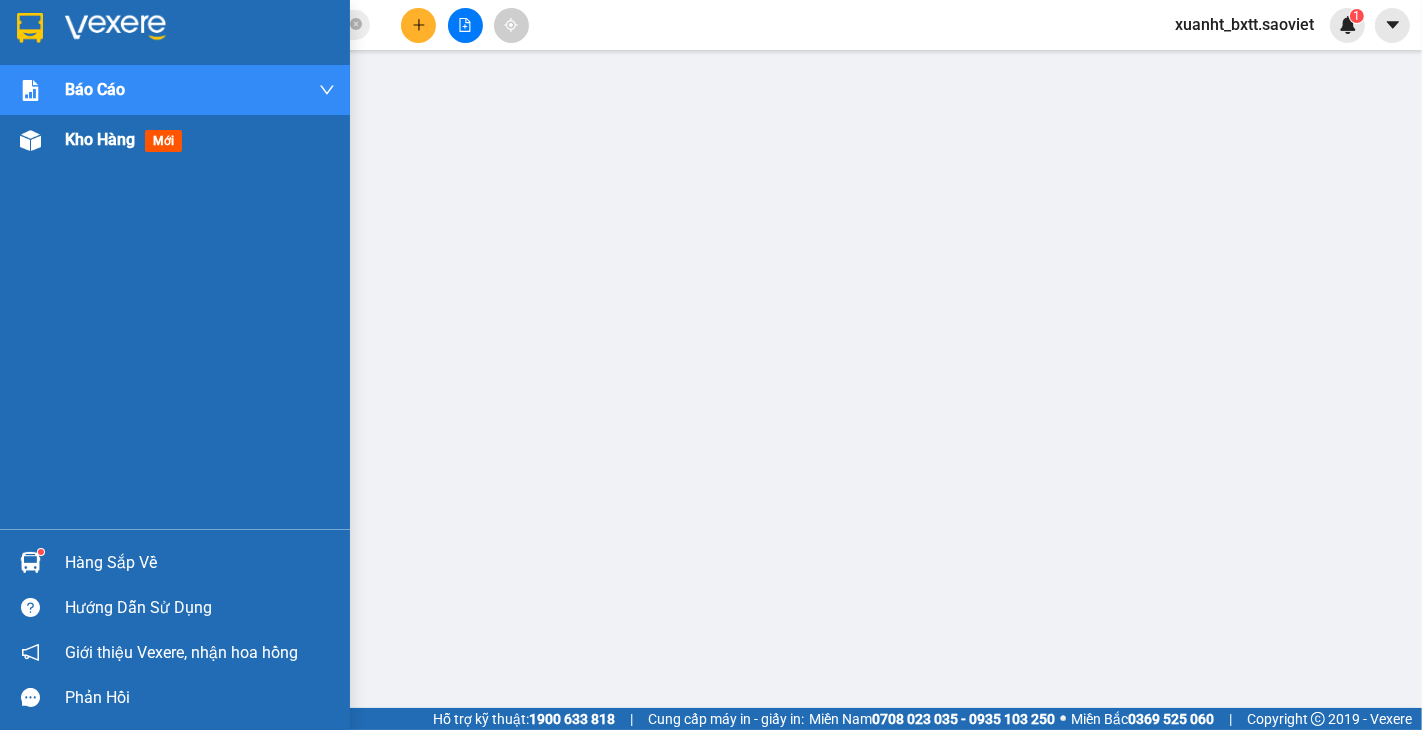 click on "Kho hàng" at bounding box center (100, 139) 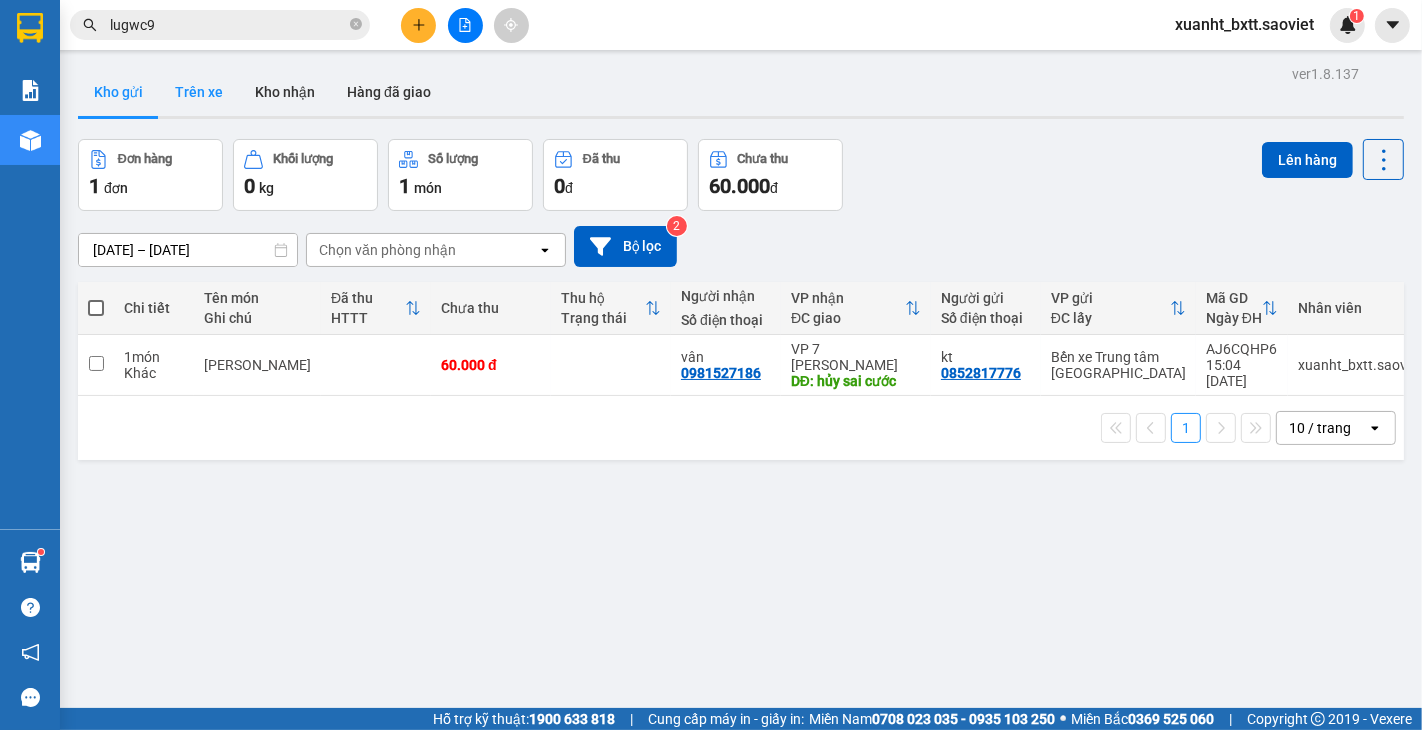 click on "Trên xe" at bounding box center [199, 92] 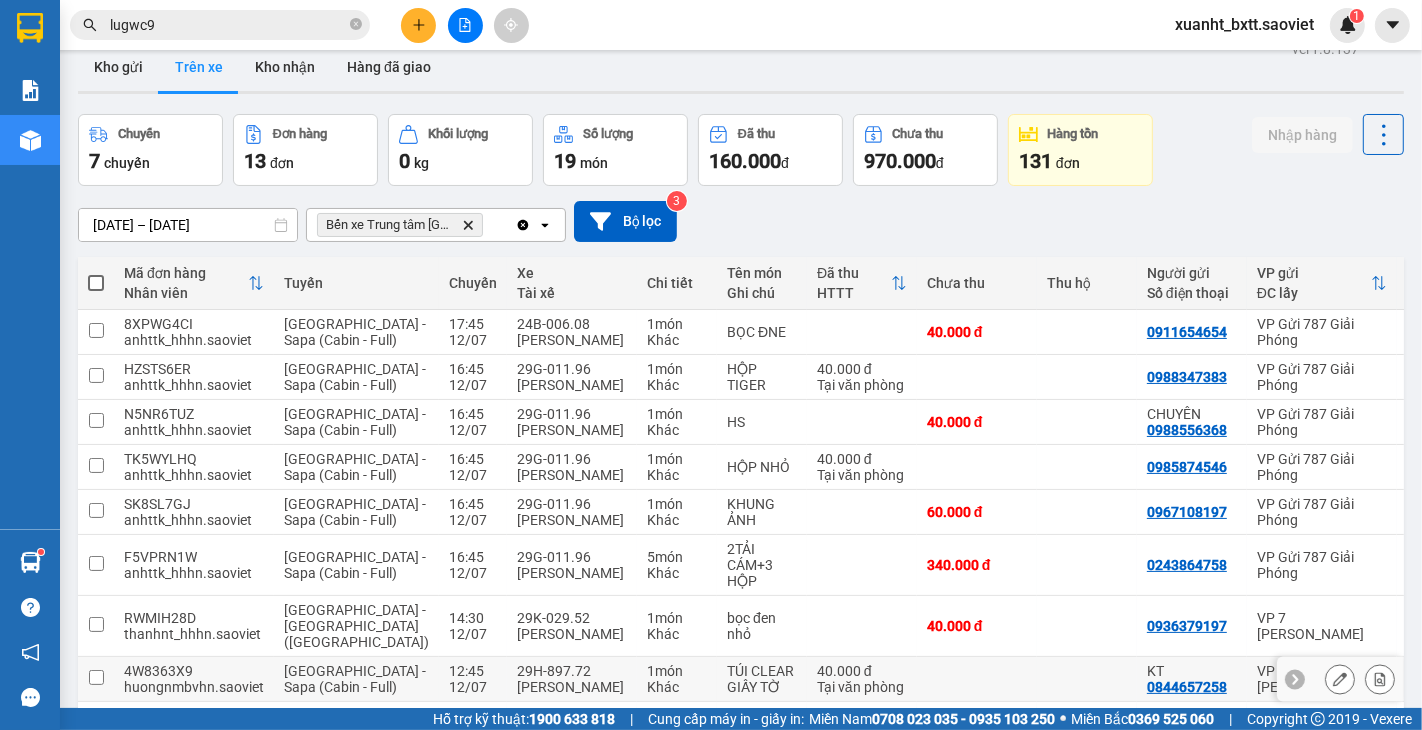 scroll, scrollTop: 0, scrollLeft: 0, axis: both 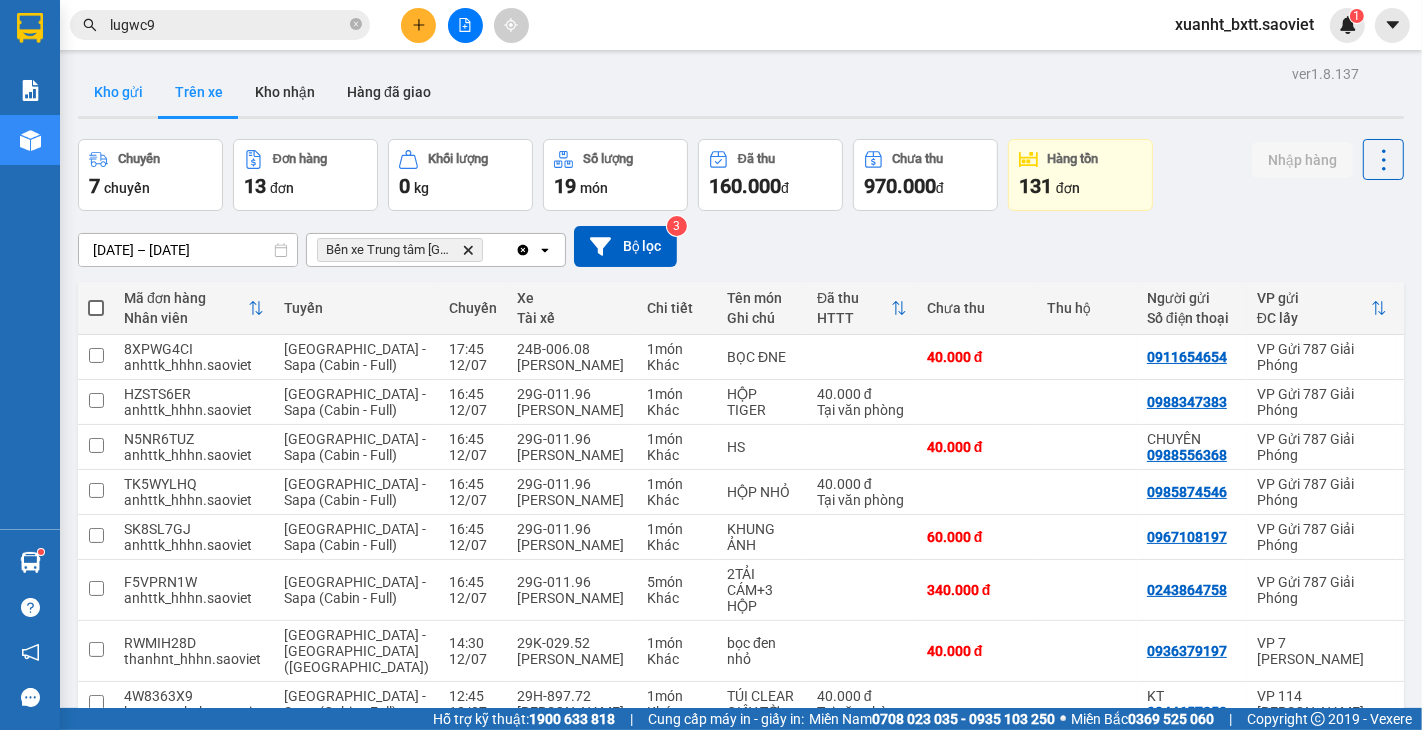 click on "Kho gửi" at bounding box center (118, 92) 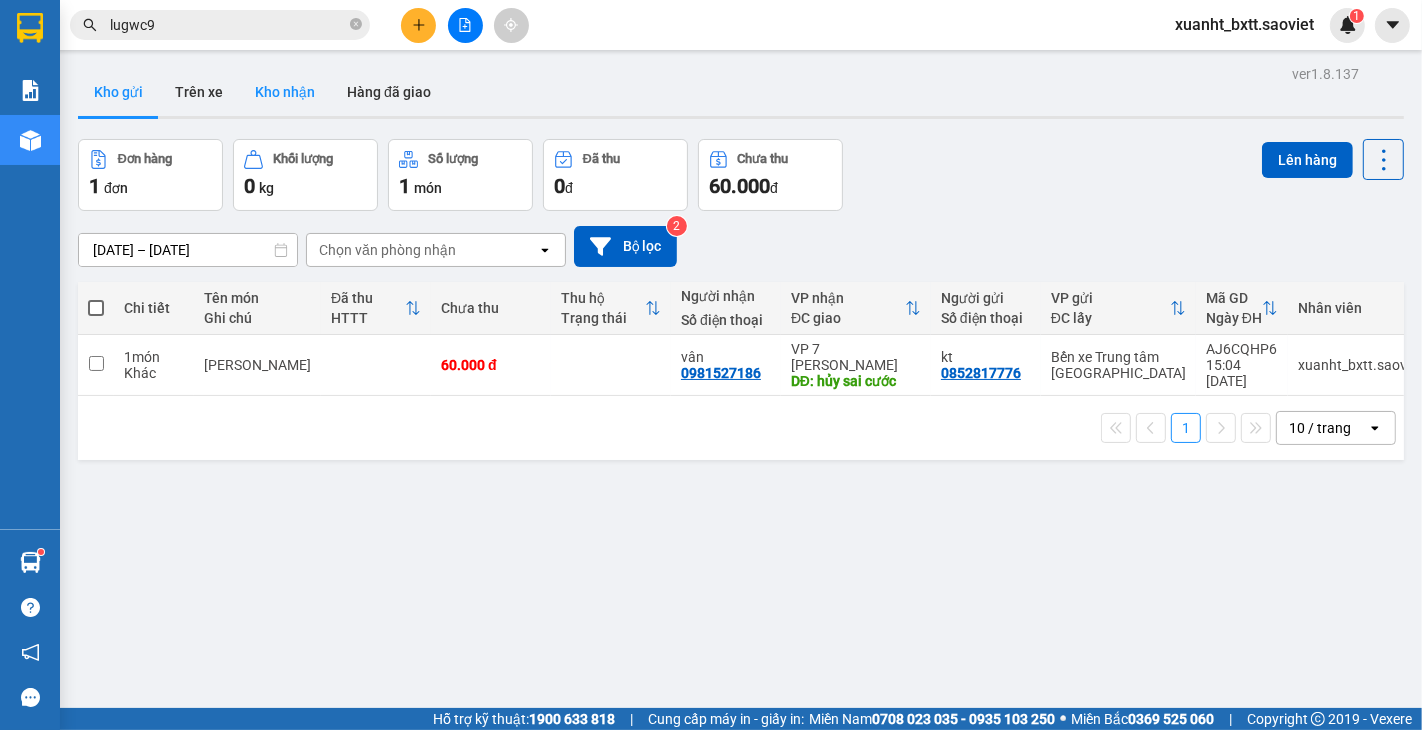 click on "Kho nhận" at bounding box center [285, 92] 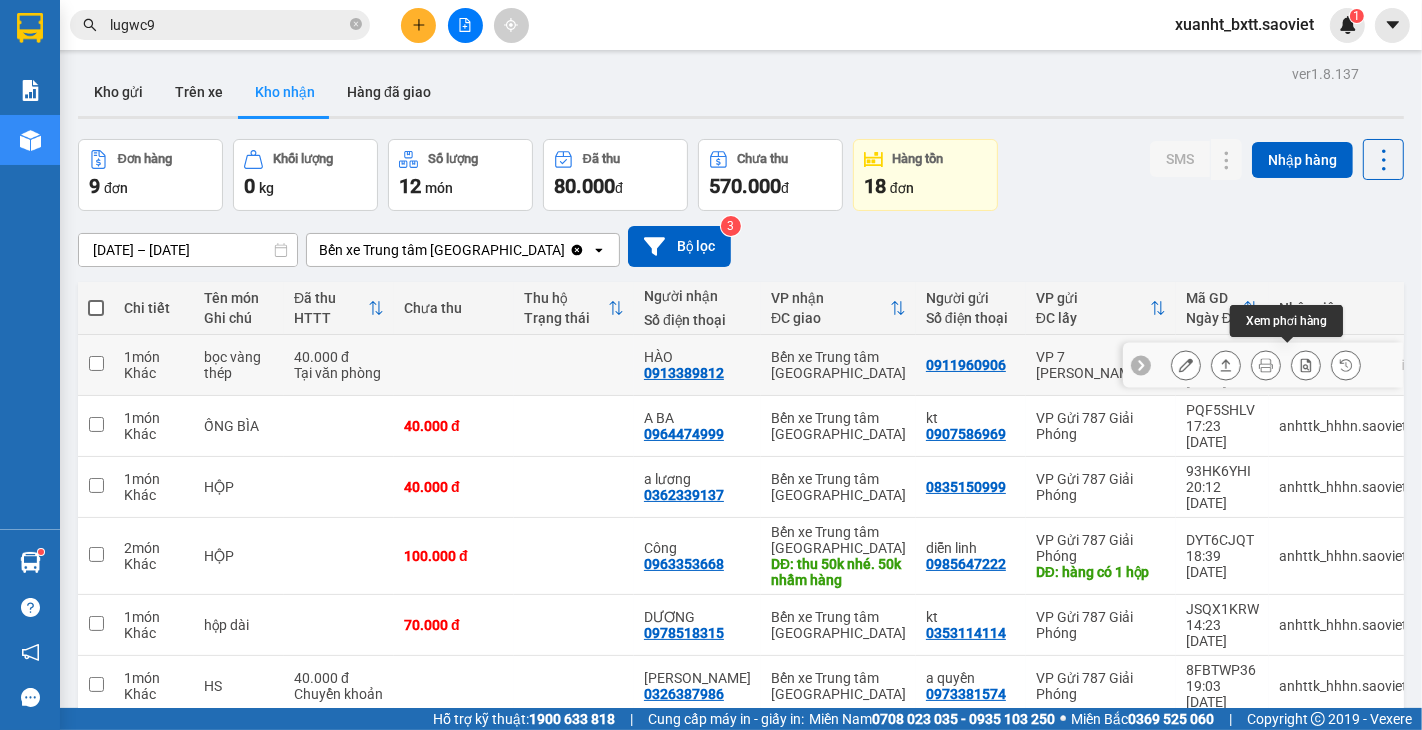 click 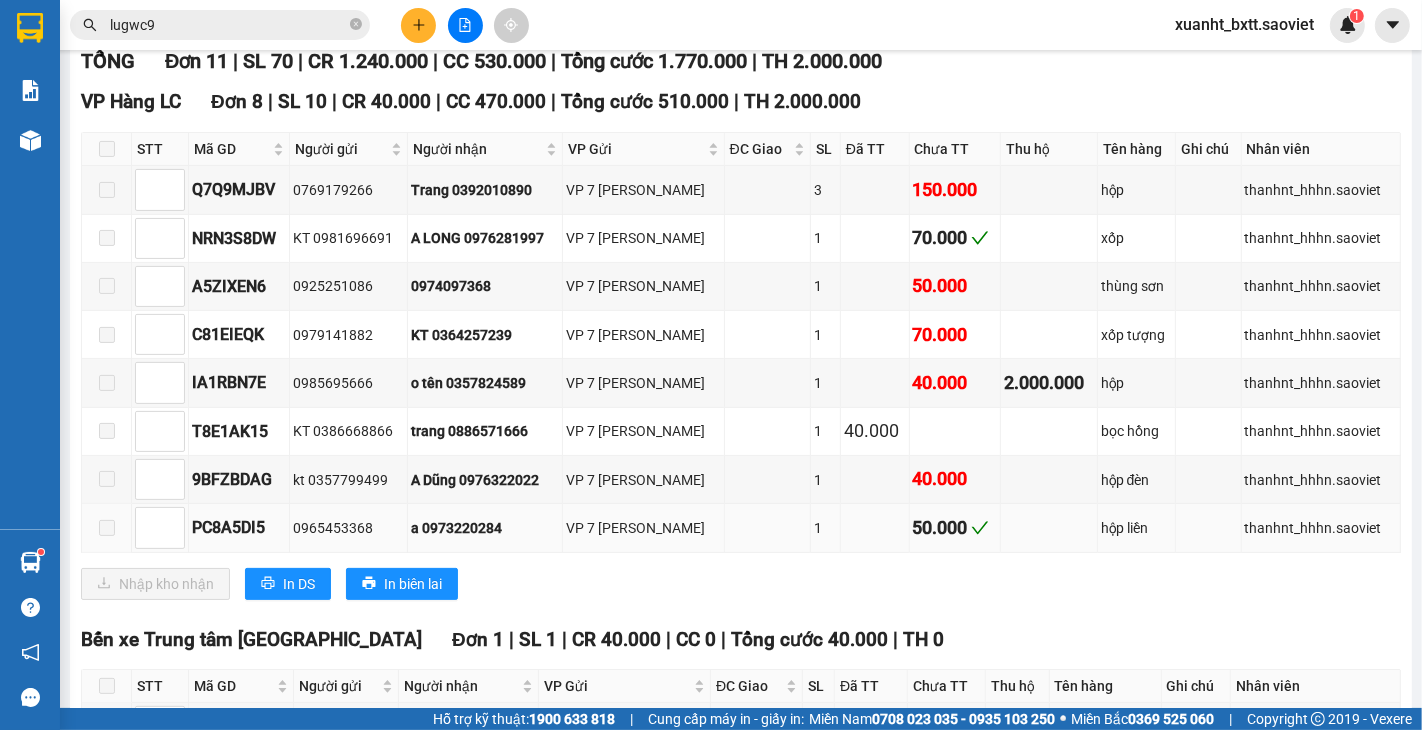 scroll, scrollTop: 175, scrollLeft: 0, axis: vertical 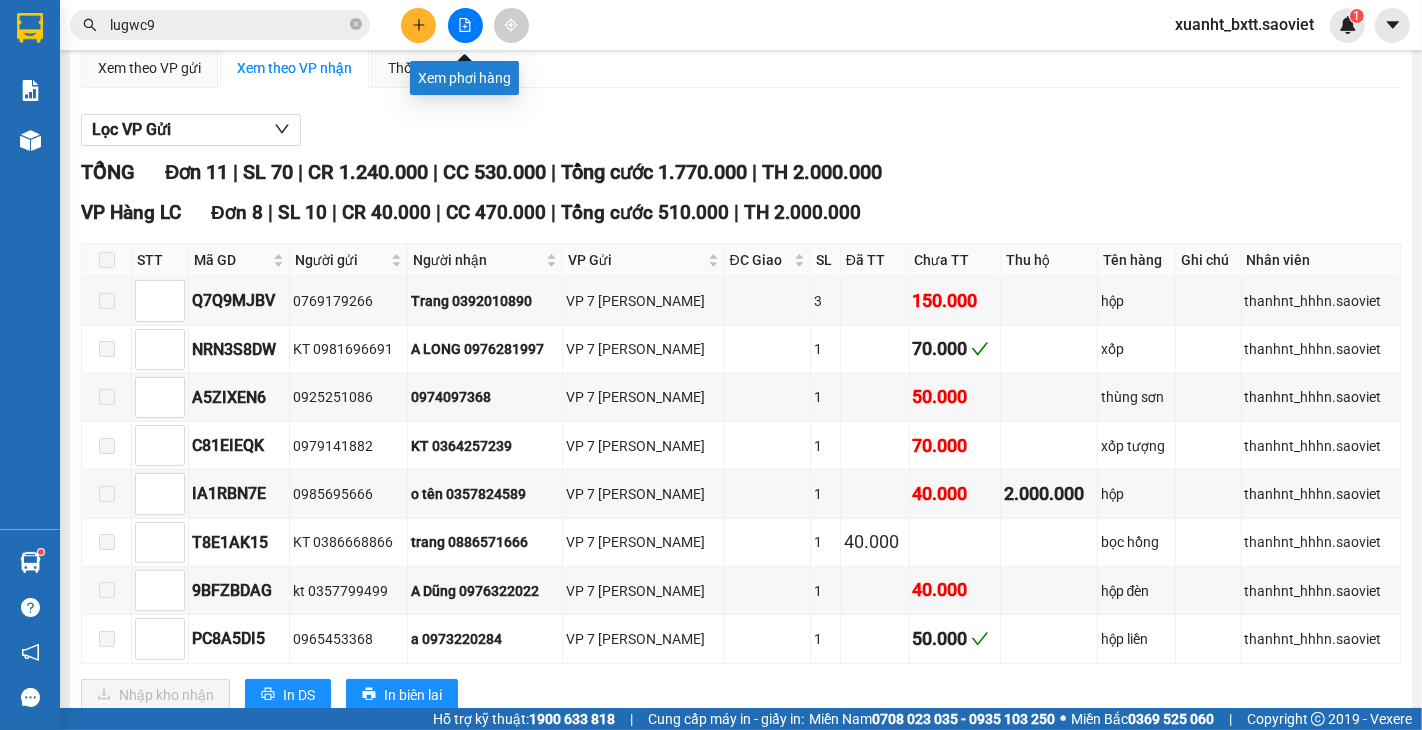 click at bounding box center (465, 25) 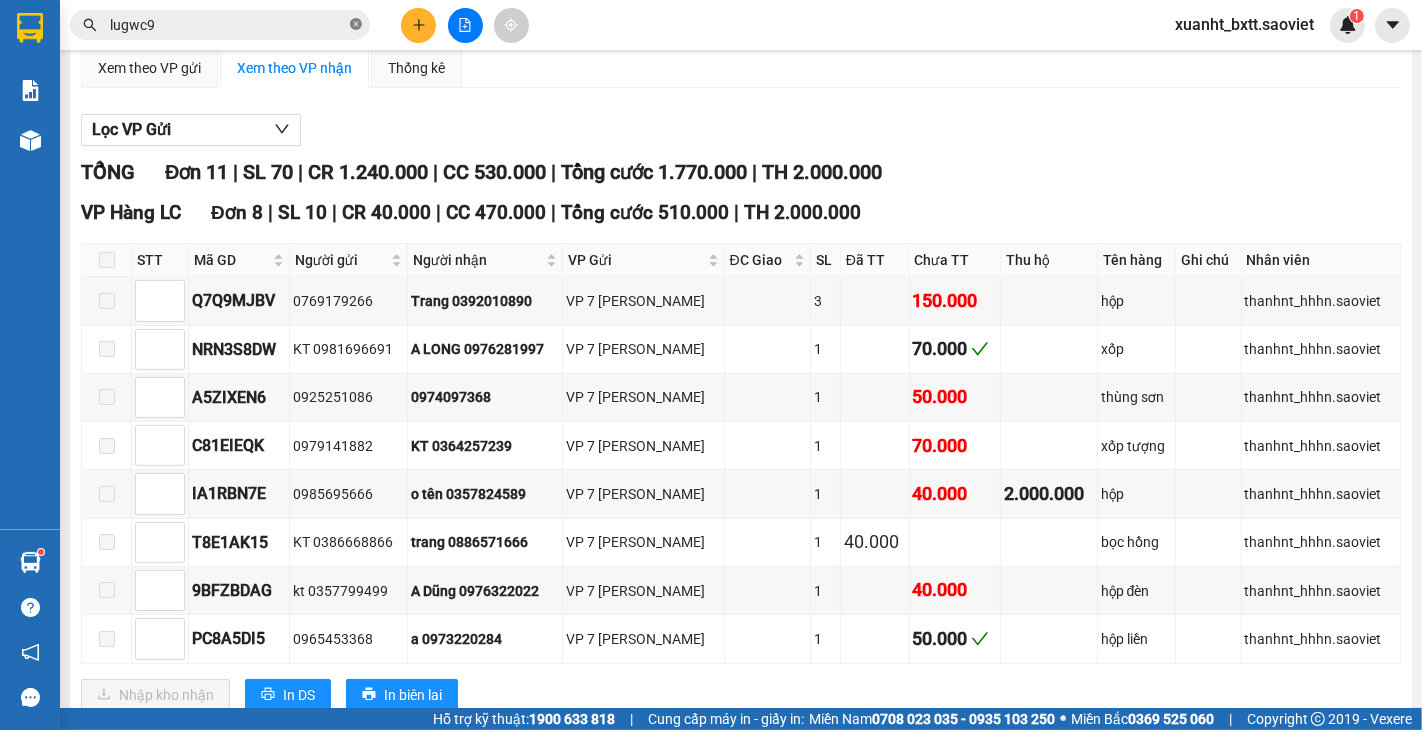 click 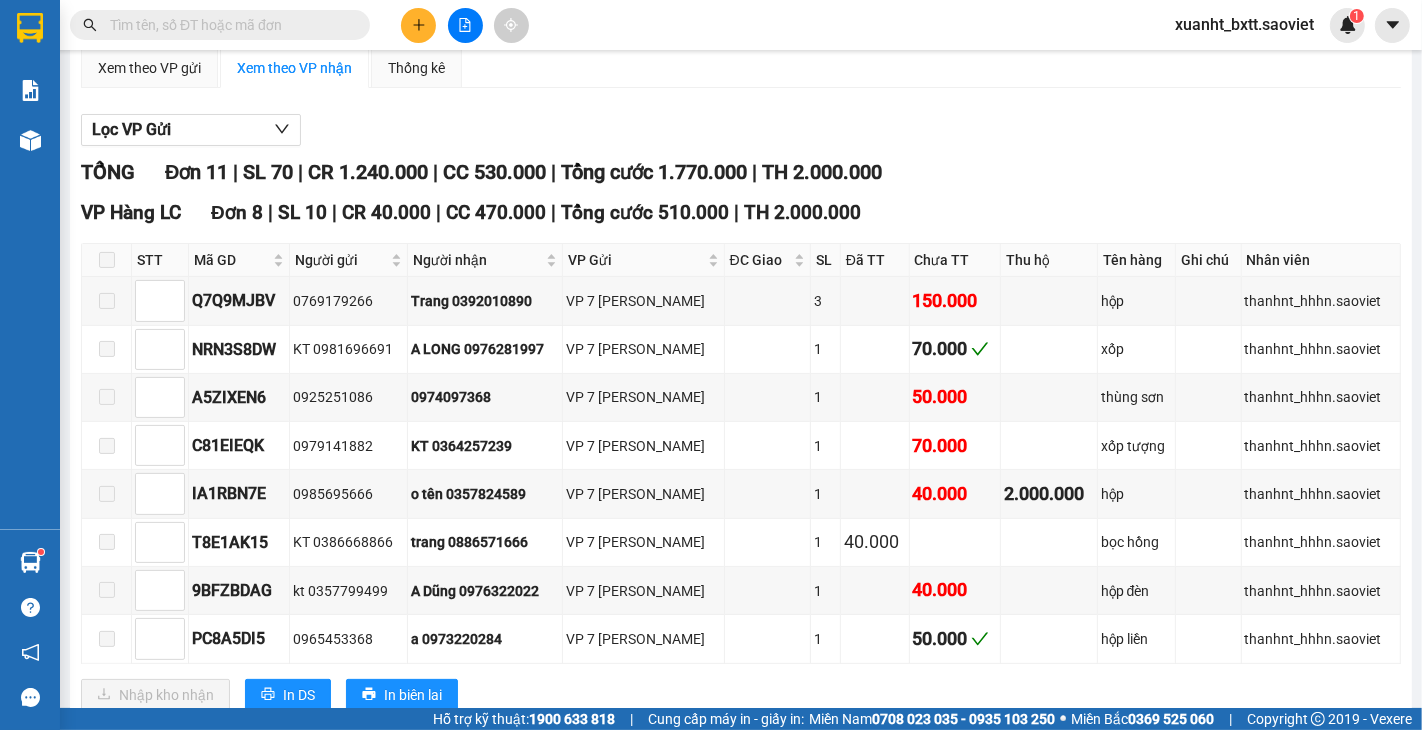 type 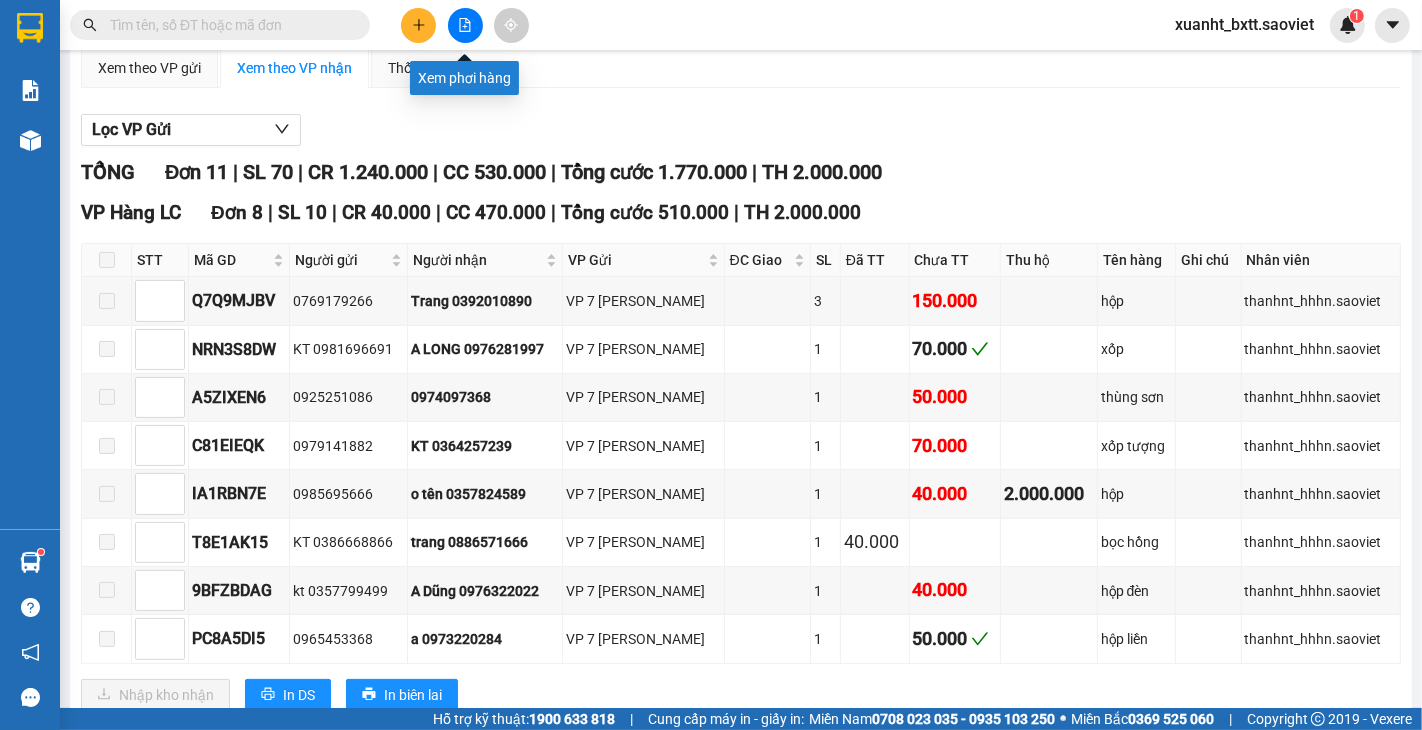 click 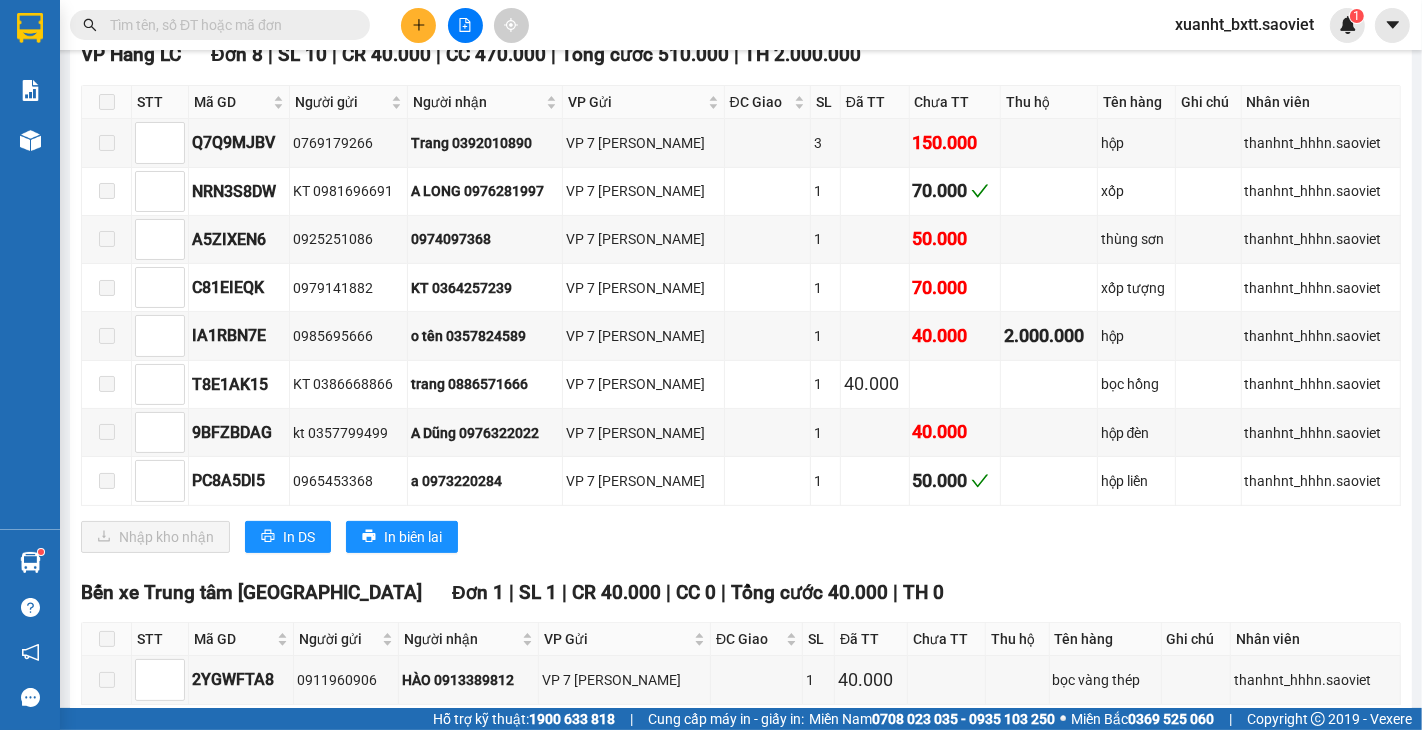scroll, scrollTop: 731, scrollLeft: 0, axis: vertical 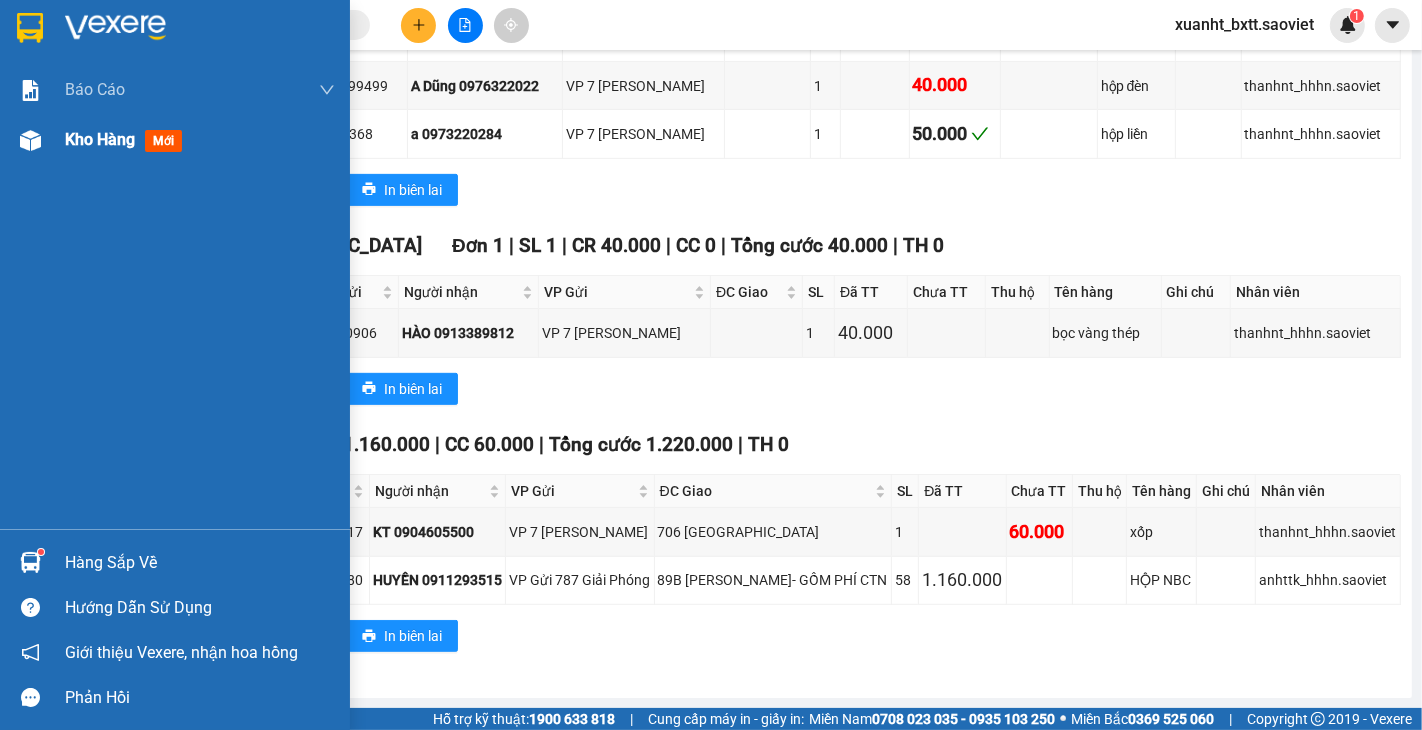 click on "Kho hàng" at bounding box center (100, 139) 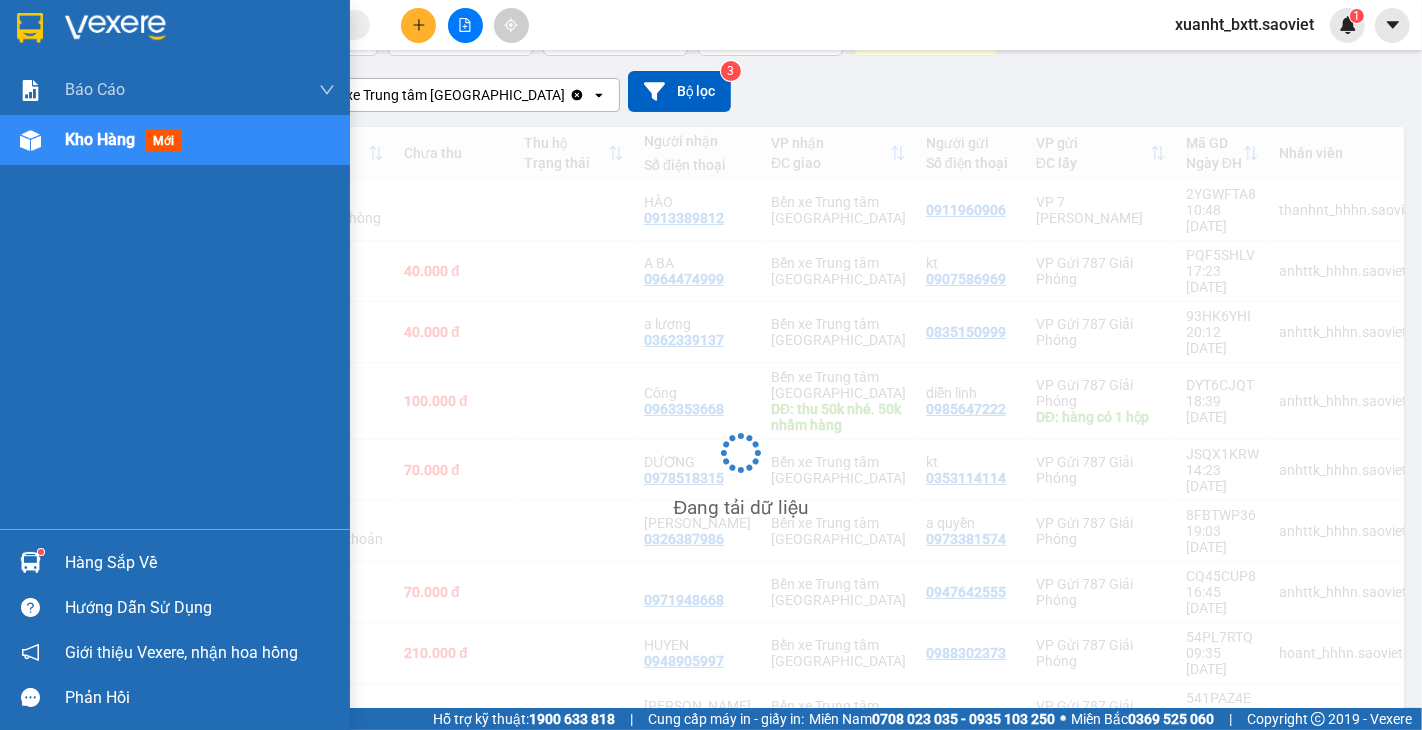 scroll, scrollTop: 155, scrollLeft: 0, axis: vertical 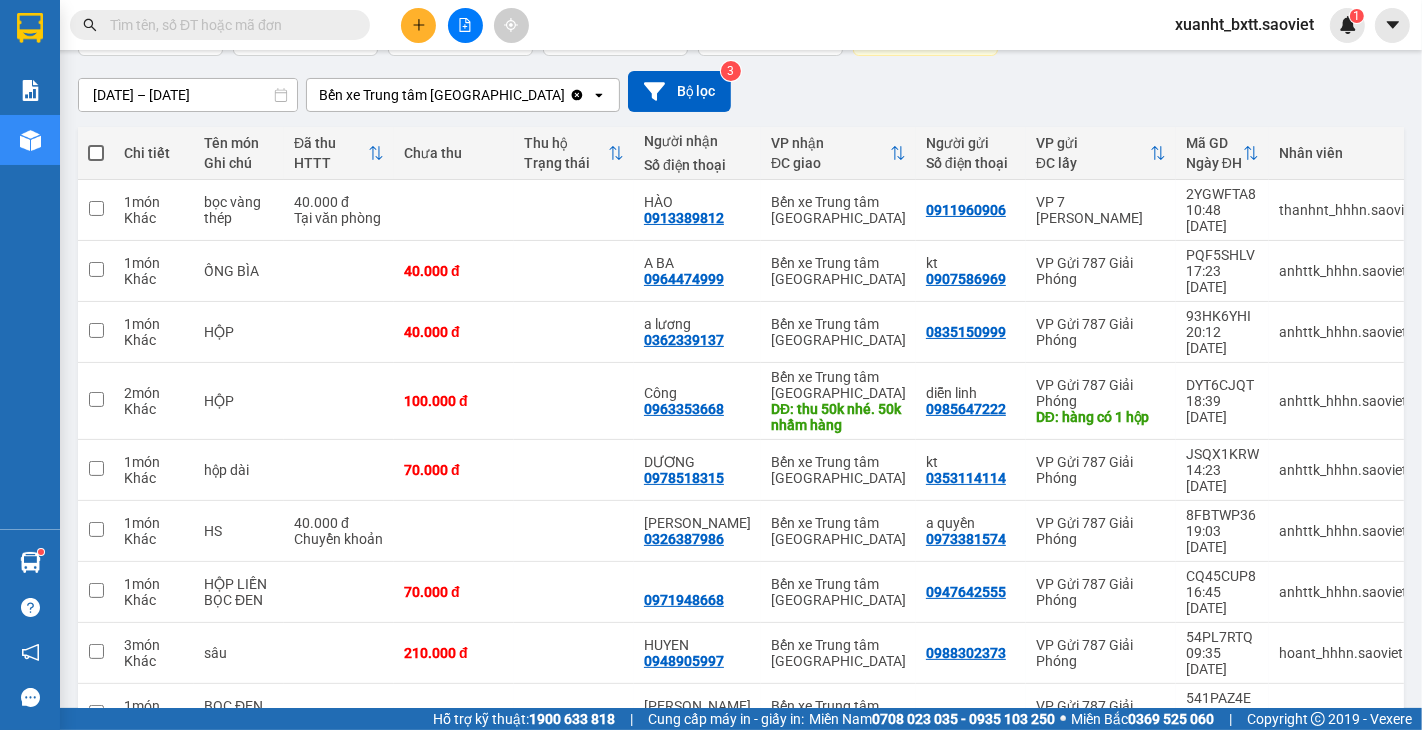 drag, startPoint x: 1057, startPoint y: 63, endPoint x: 120, endPoint y: 137, distance: 939.91754 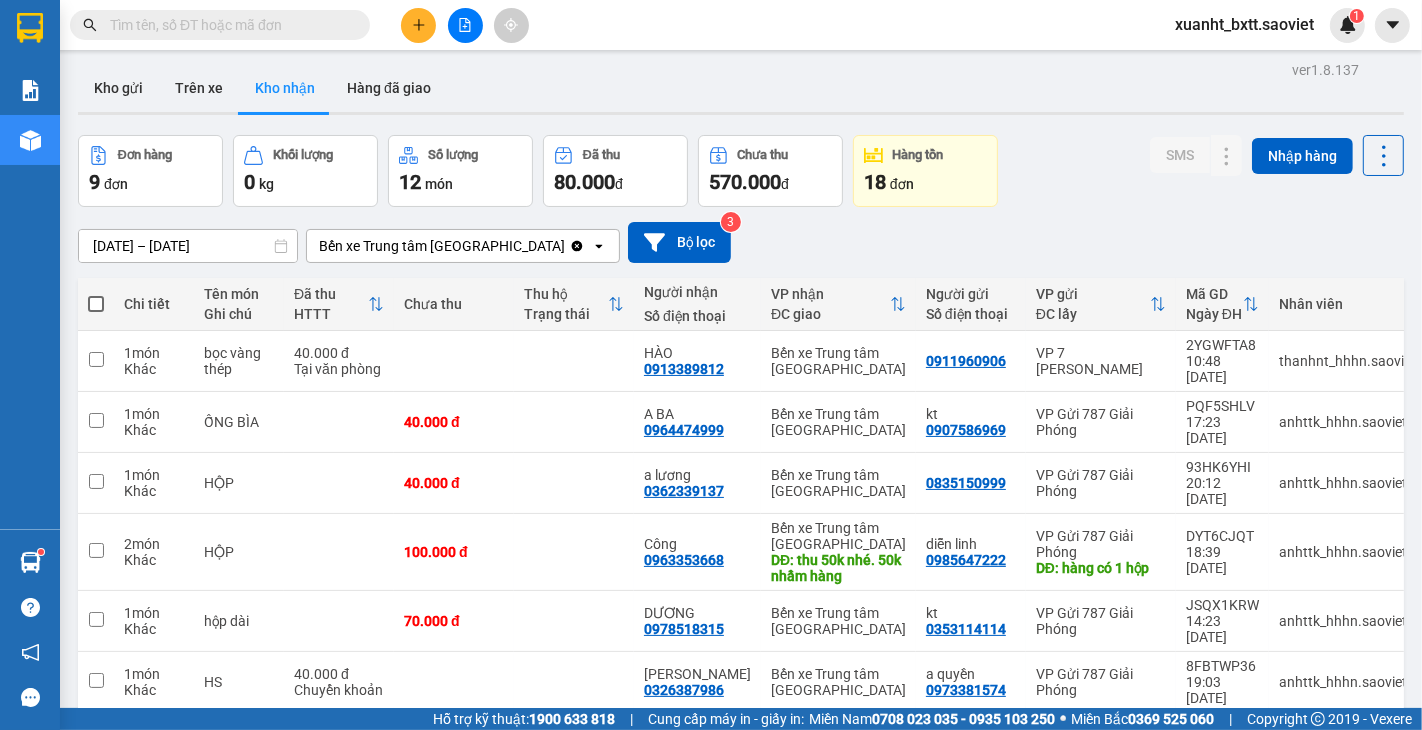 scroll, scrollTop: 0, scrollLeft: 0, axis: both 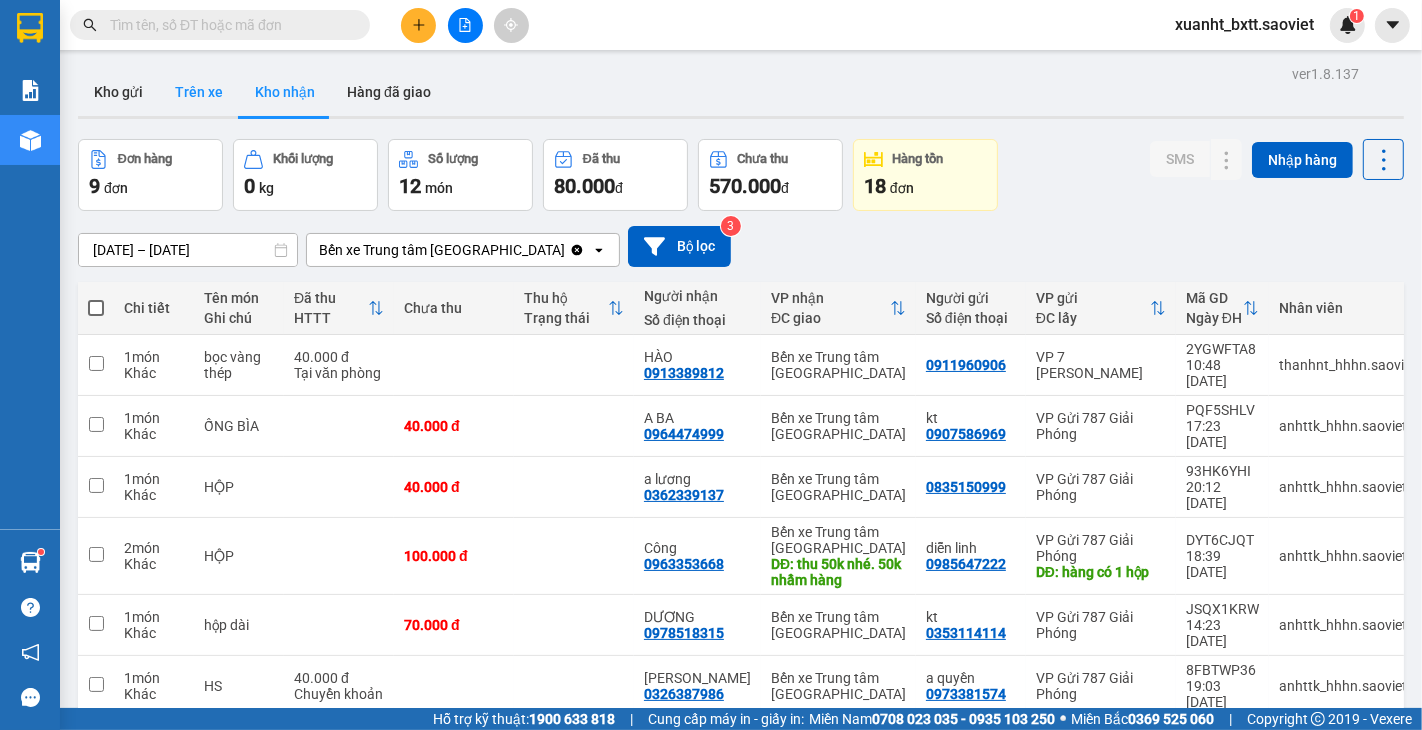 click on "Trên xe" at bounding box center [199, 92] 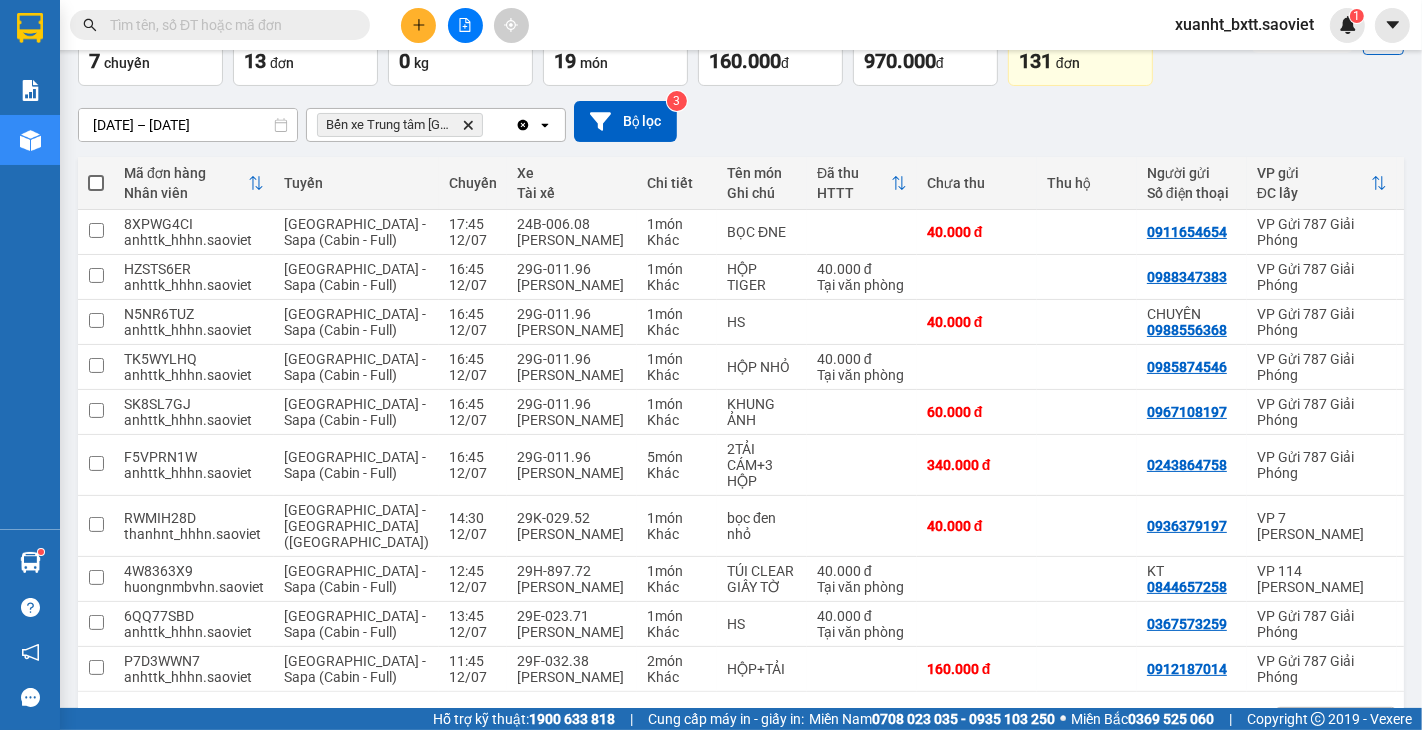 scroll, scrollTop: 327, scrollLeft: 0, axis: vertical 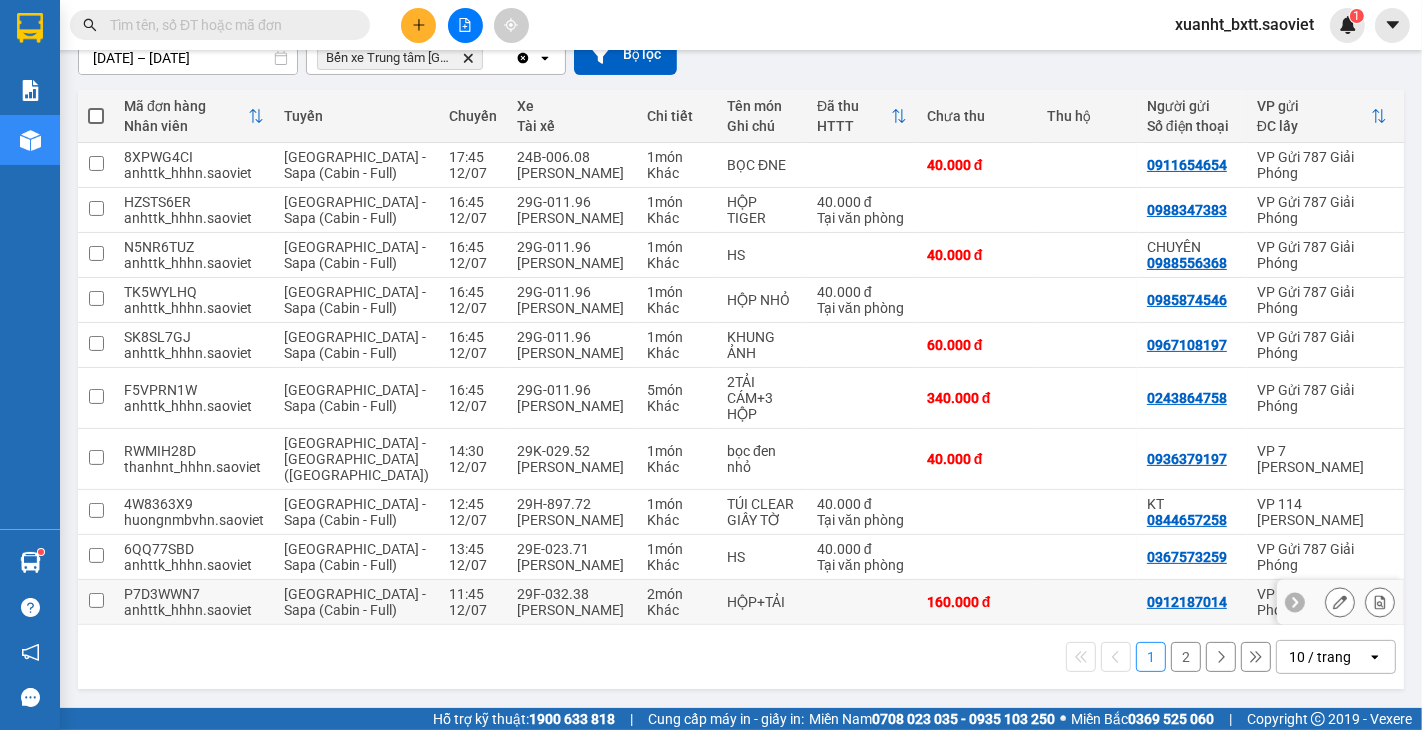click at bounding box center (1380, 602) 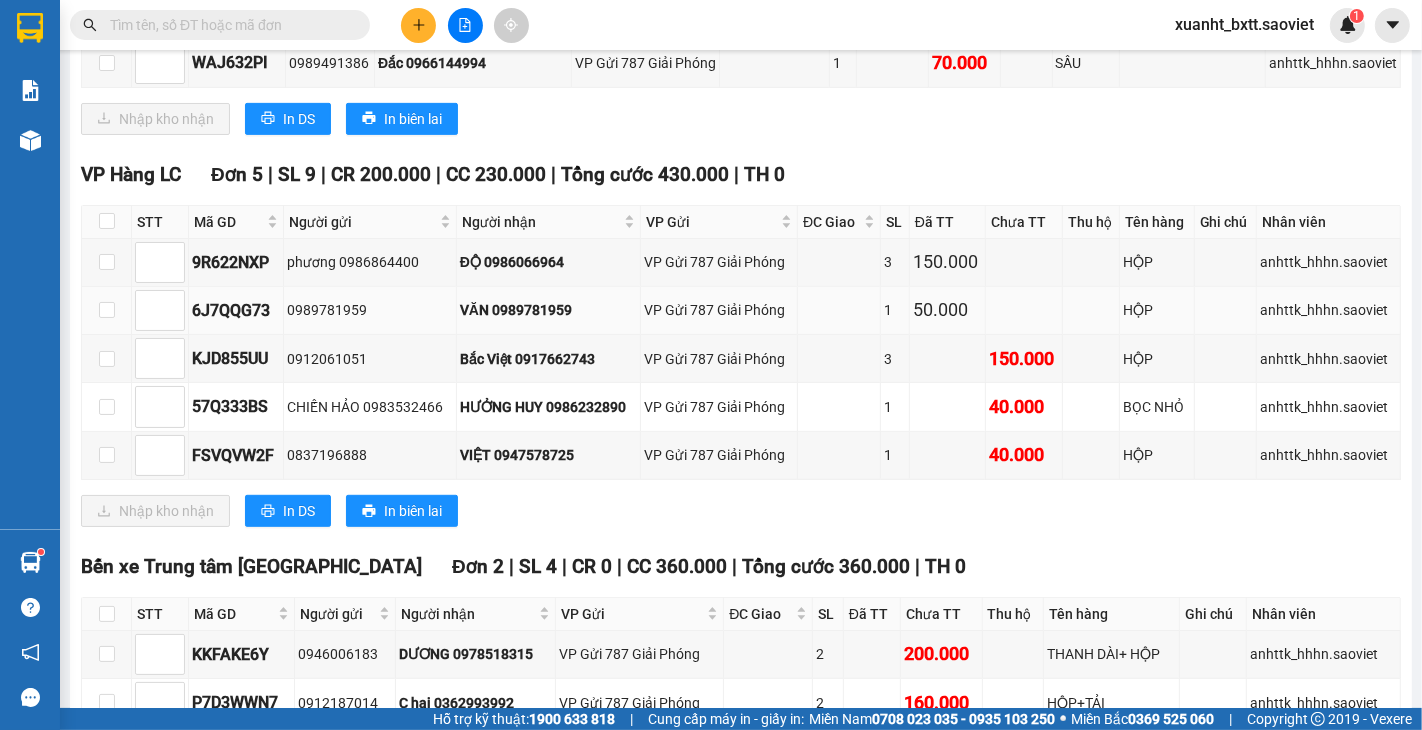 scroll, scrollTop: 878, scrollLeft: 0, axis: vertical 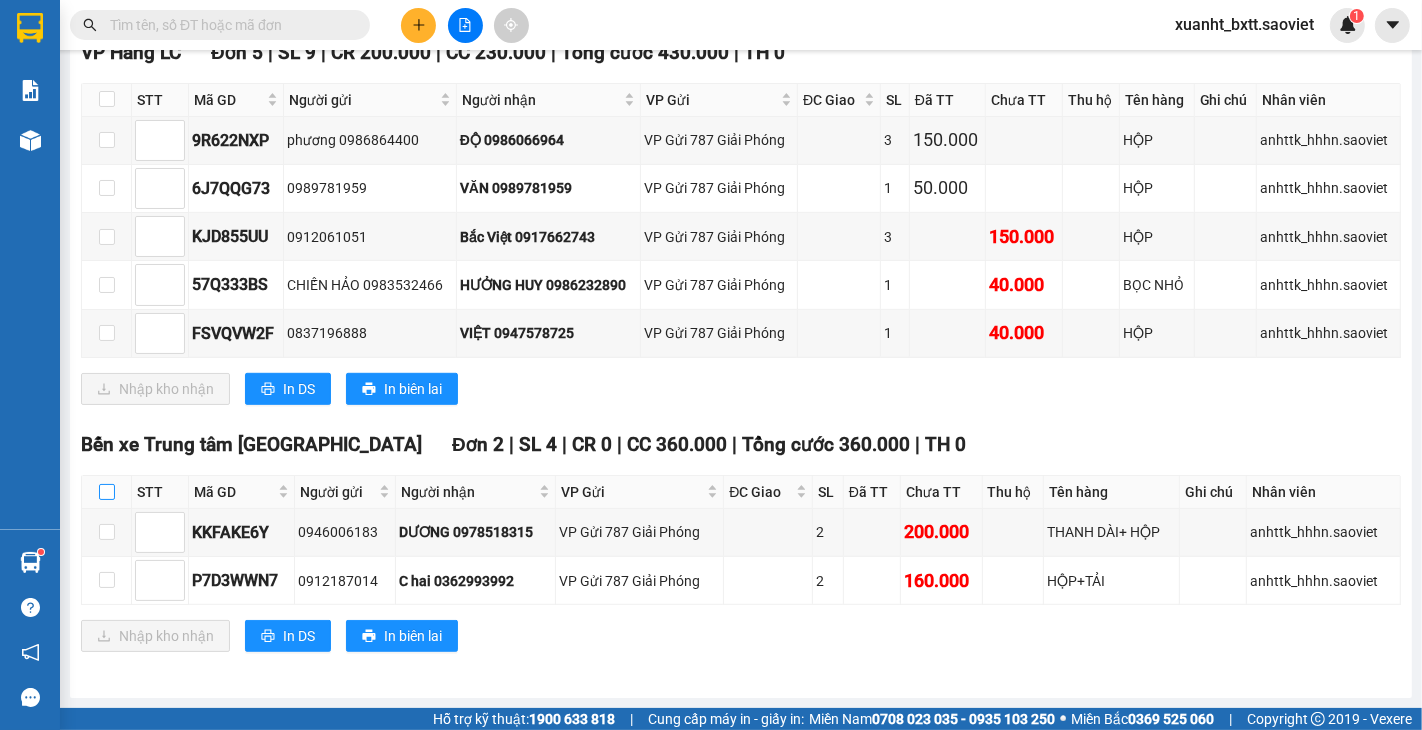 click at bounding box center (107, 492) 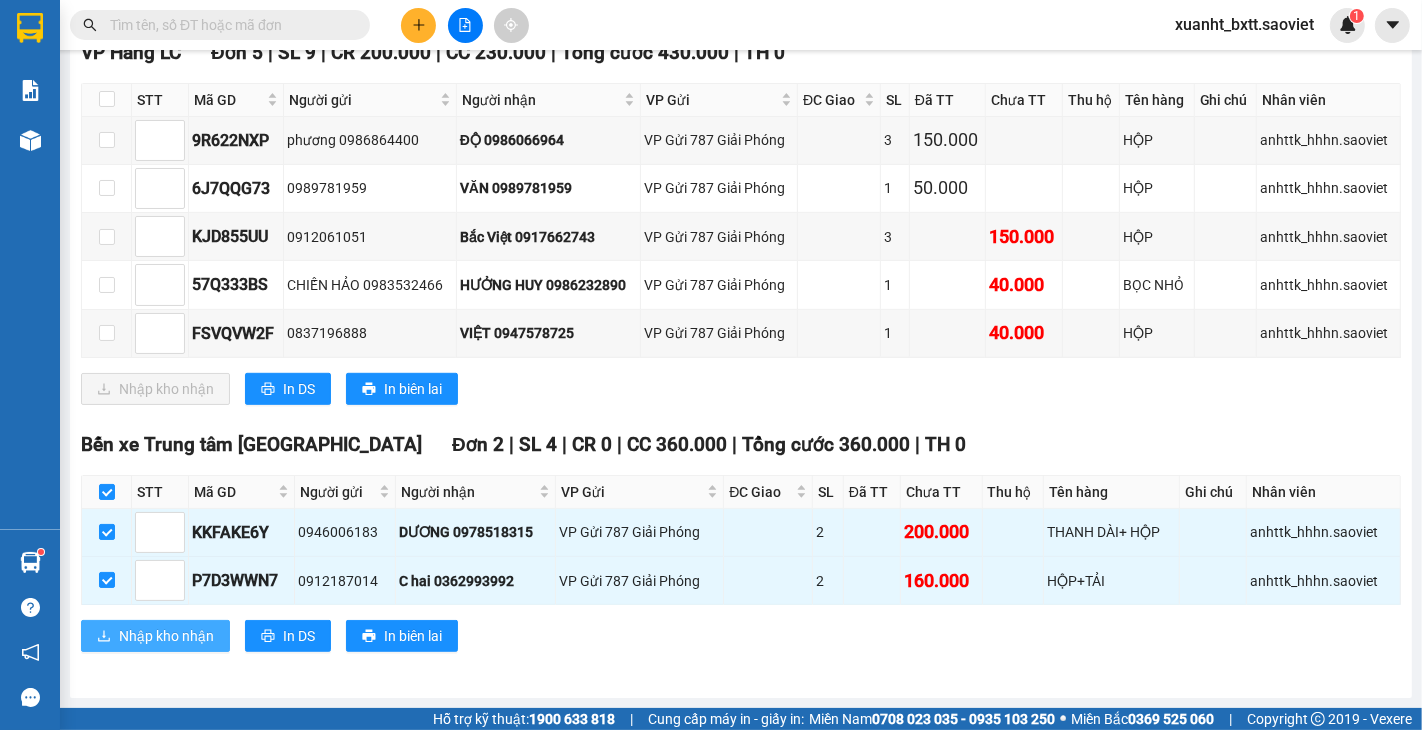 click on "Nhập kho nhận" at bounding box center [155, 636] 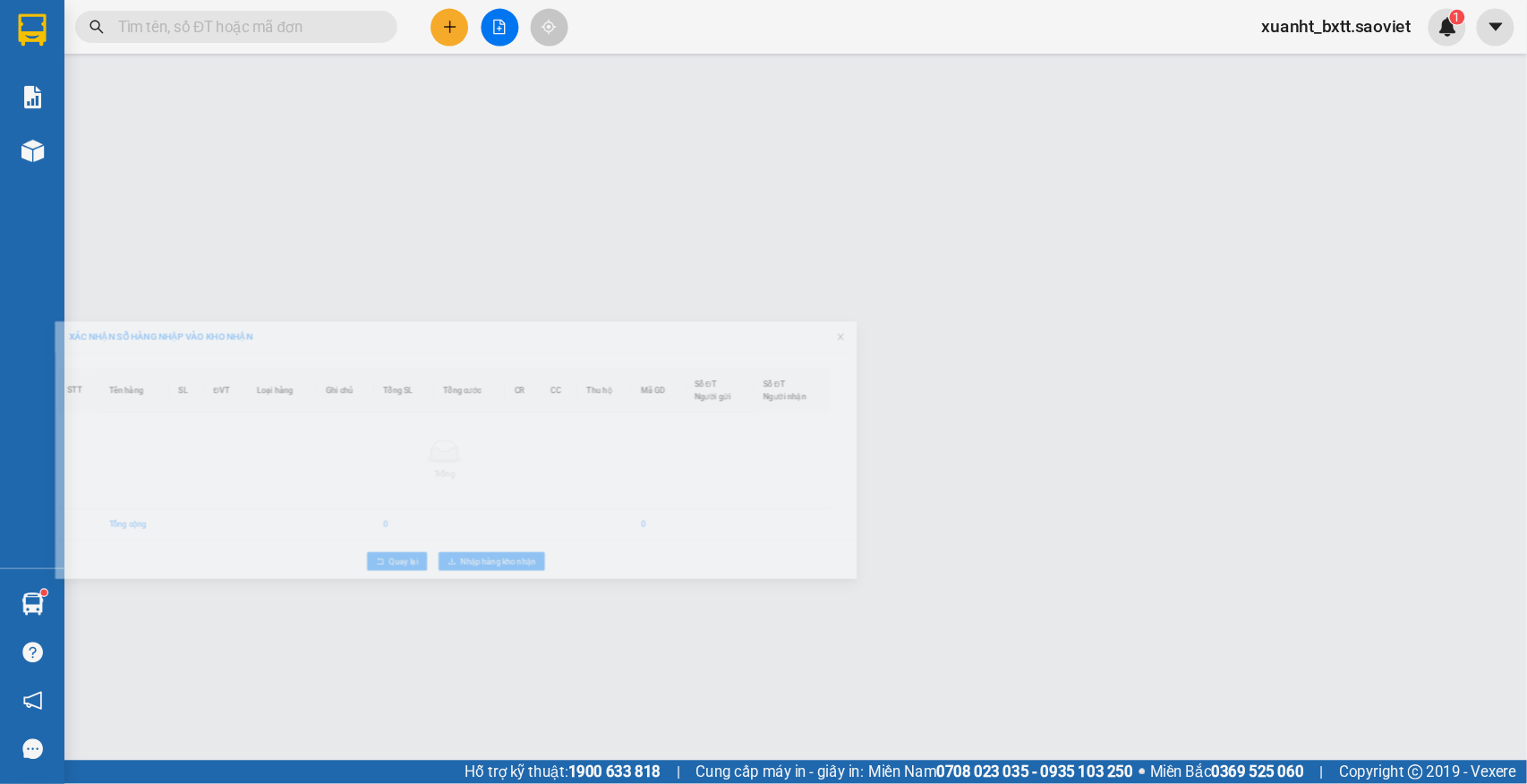 scroll, scrollTop: 0, scrollLeft: 0, axis: both 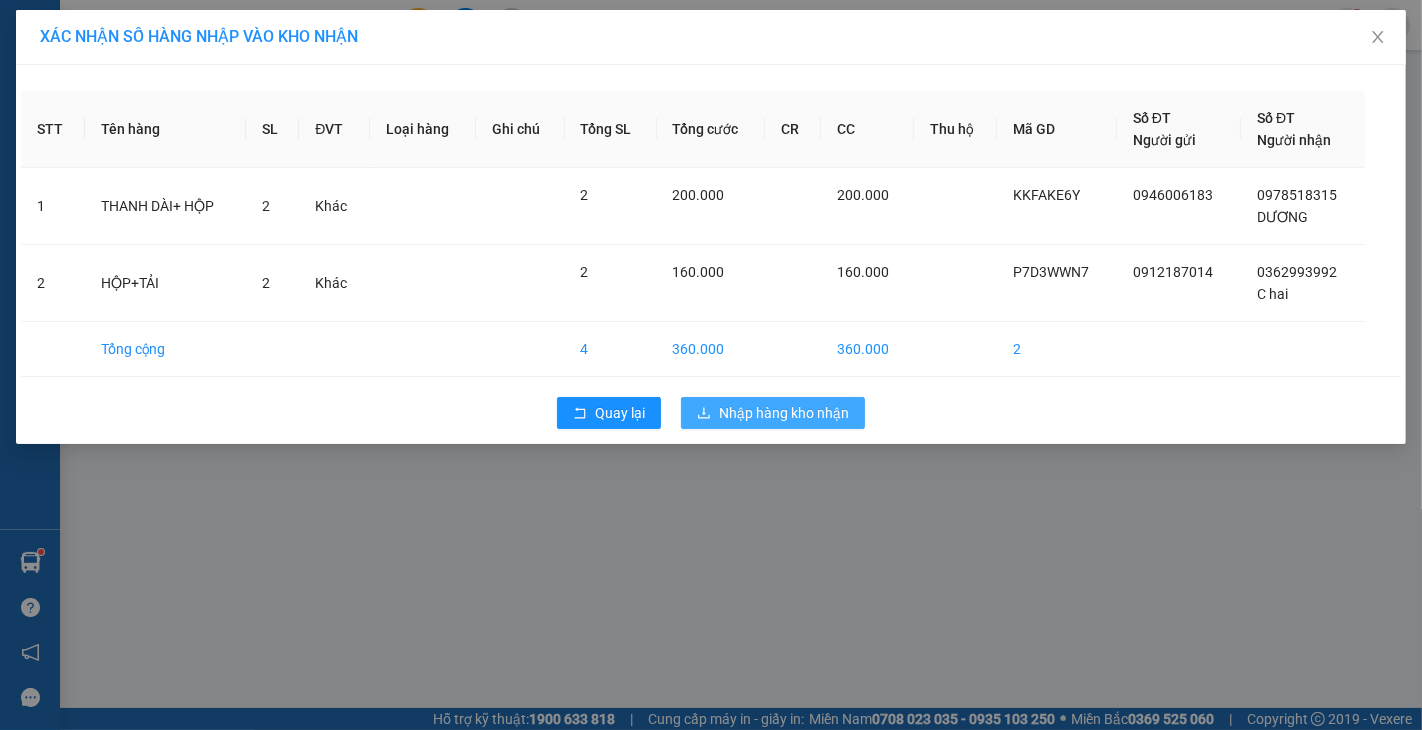 click on "Nhập hàng kho nhận" at bounding box center (773, 413) 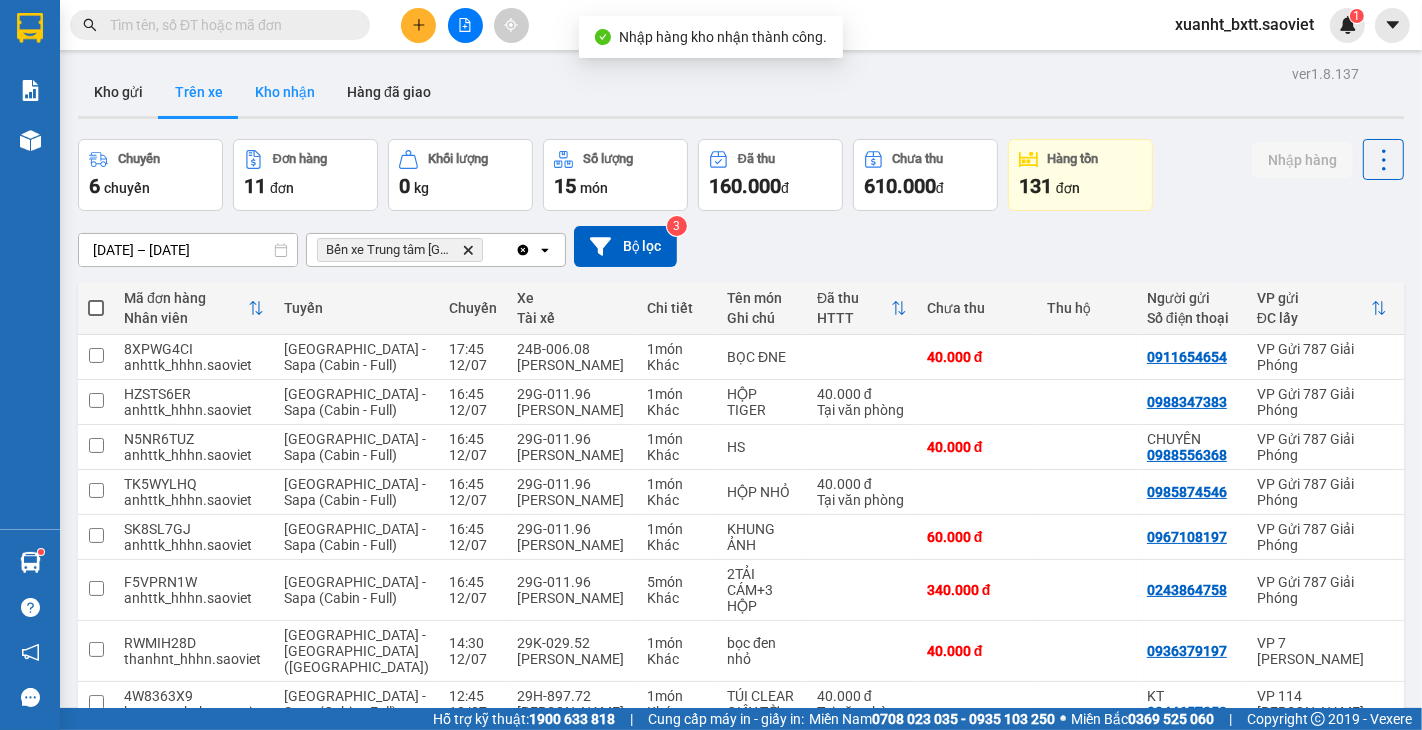 click on "Kho nhận" at bounding box center (285, 92) 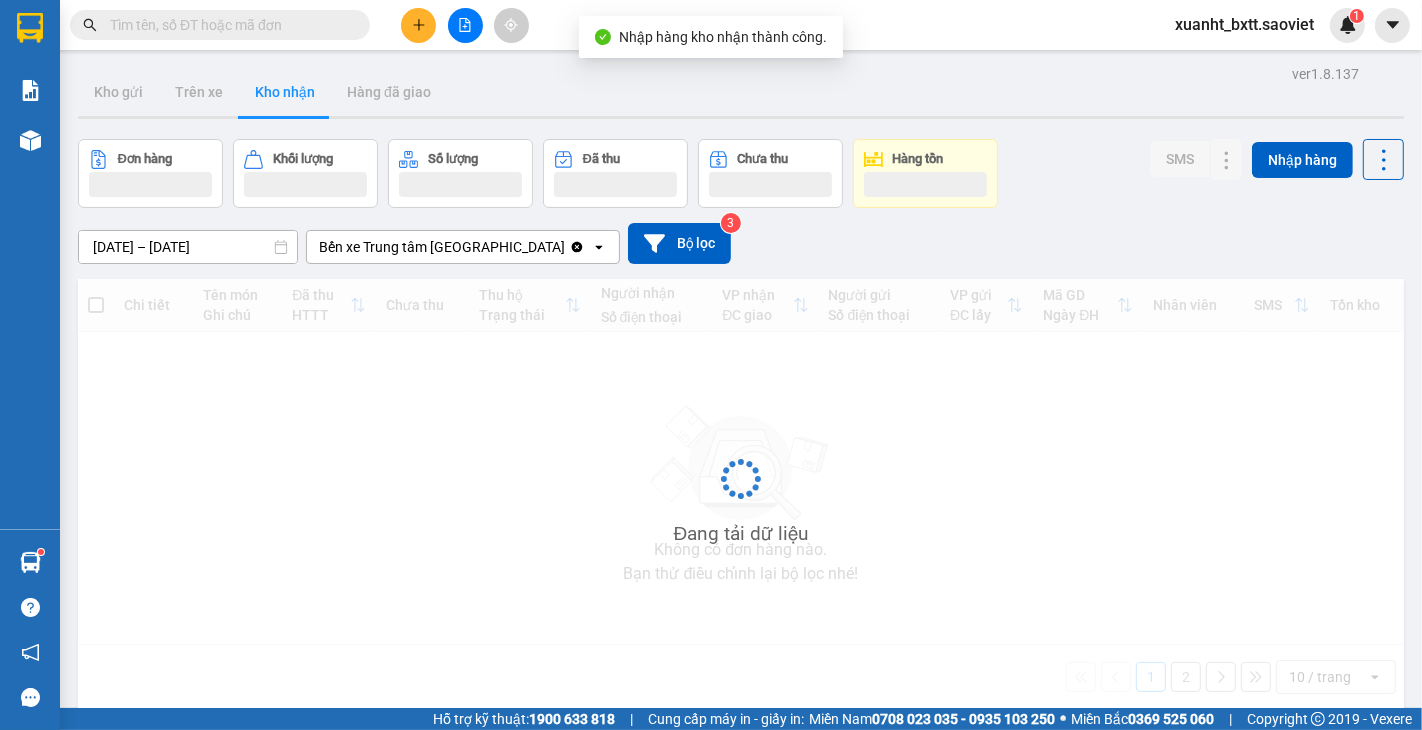 click on "Kho gửi Trên xe Kho nhận Hàng đã giao" at bounding box center [741, 94] 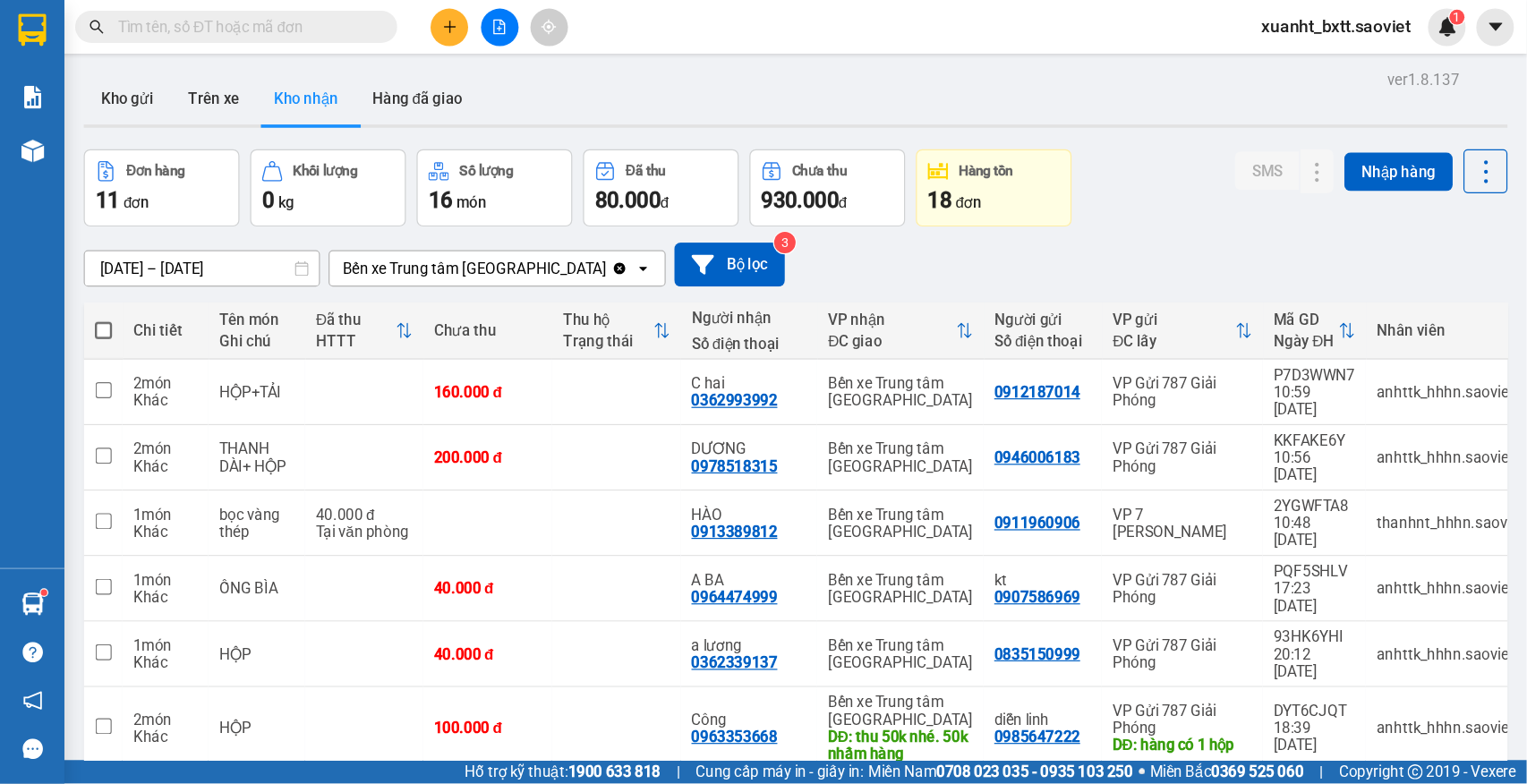 scroll, scrollTop: 82, scrollLeft: 0, axis: vertical 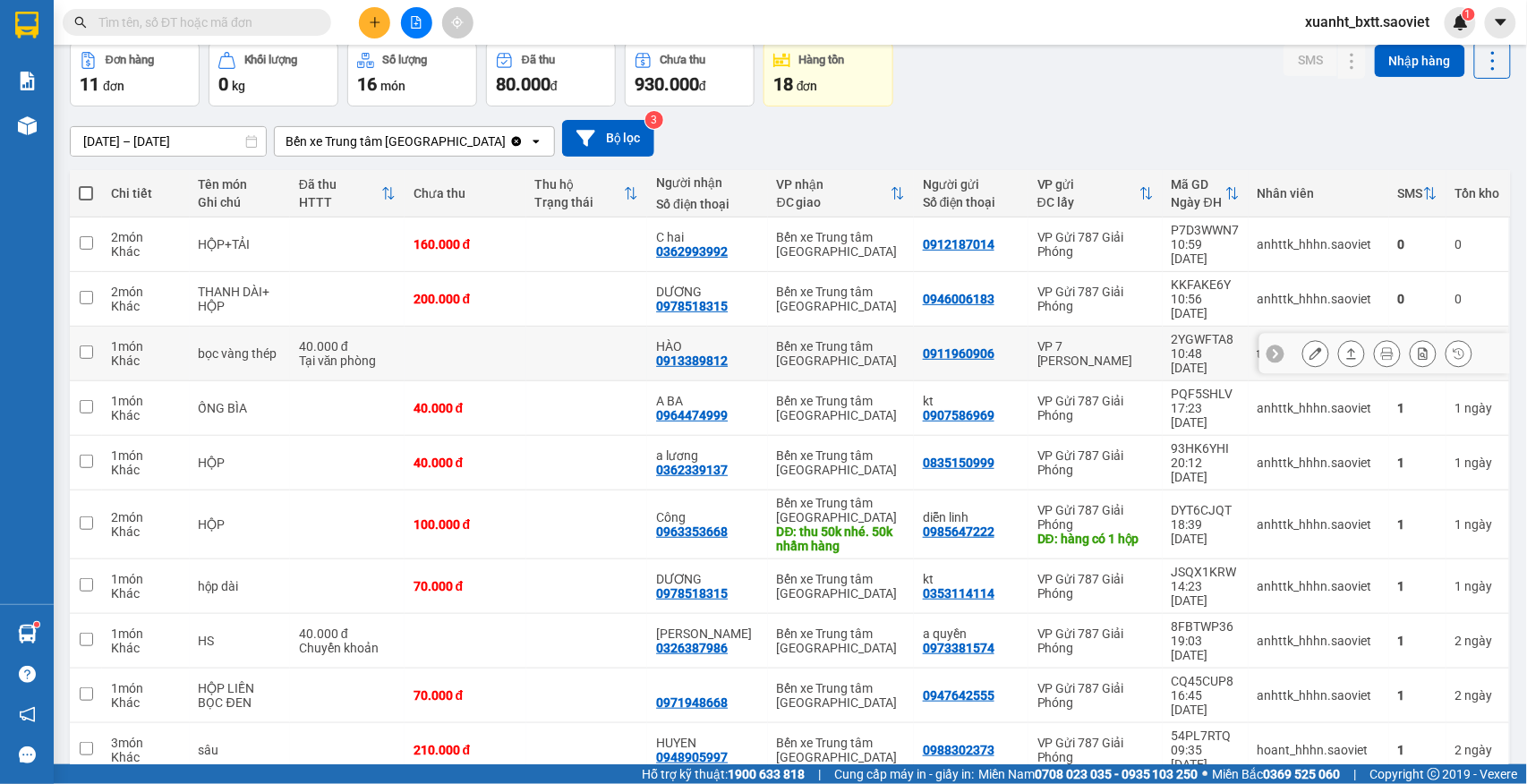drag, startPoint x: 992, startPoint y: 315, endPoint x: 985, endPoint y: 287, distance: 28.861739 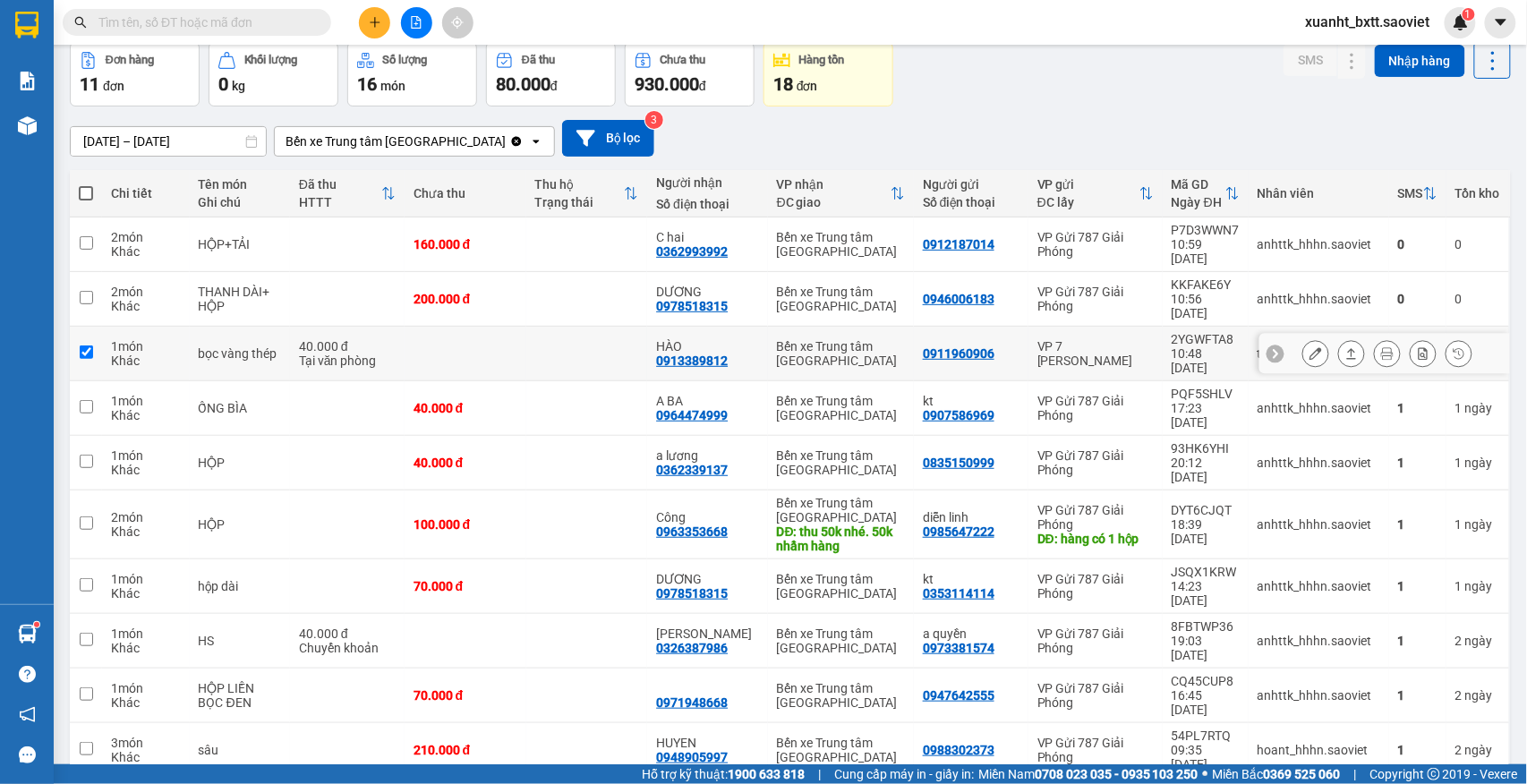checkbox on "true" 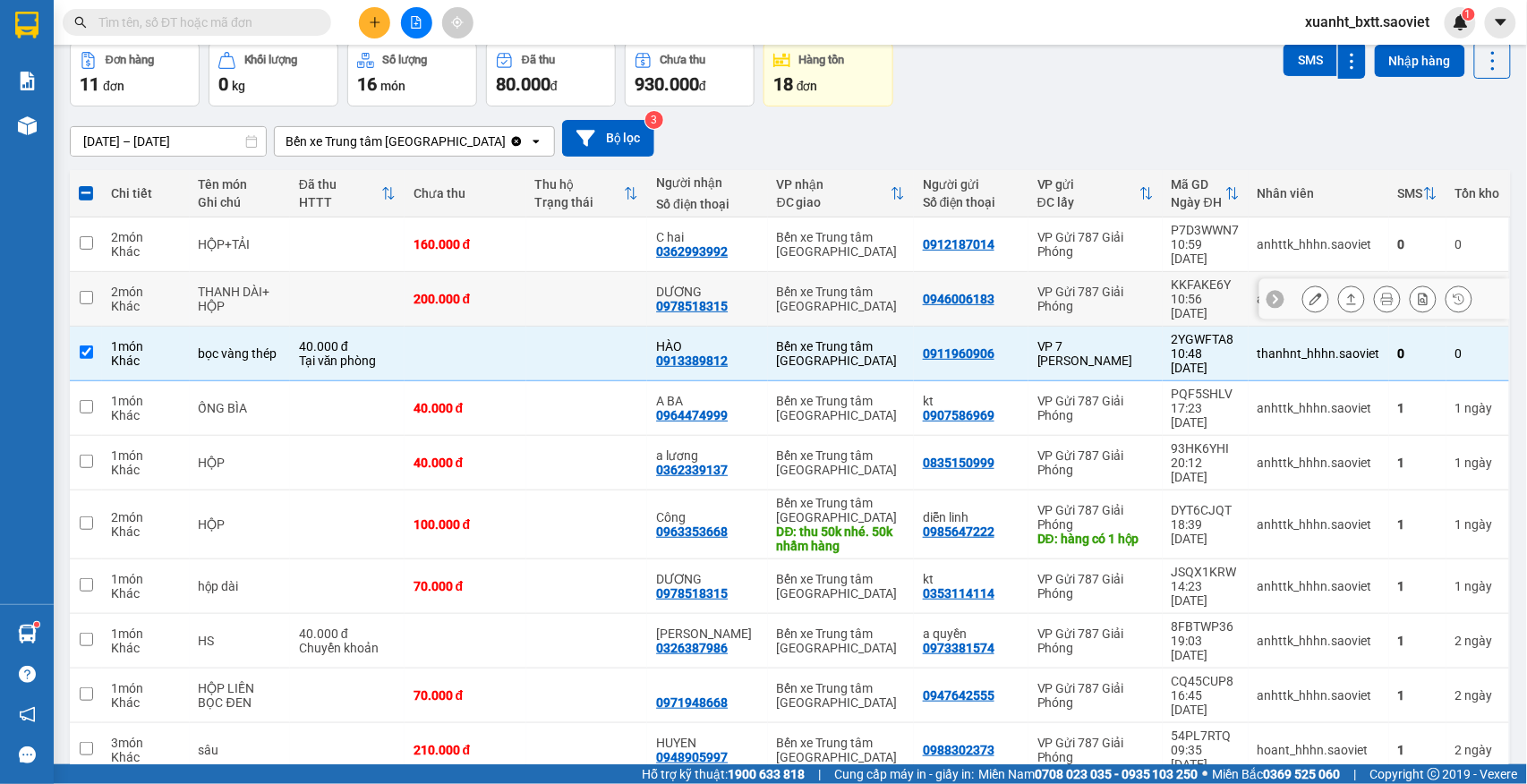 click on "0946006183" at bounding box center [971, 299] 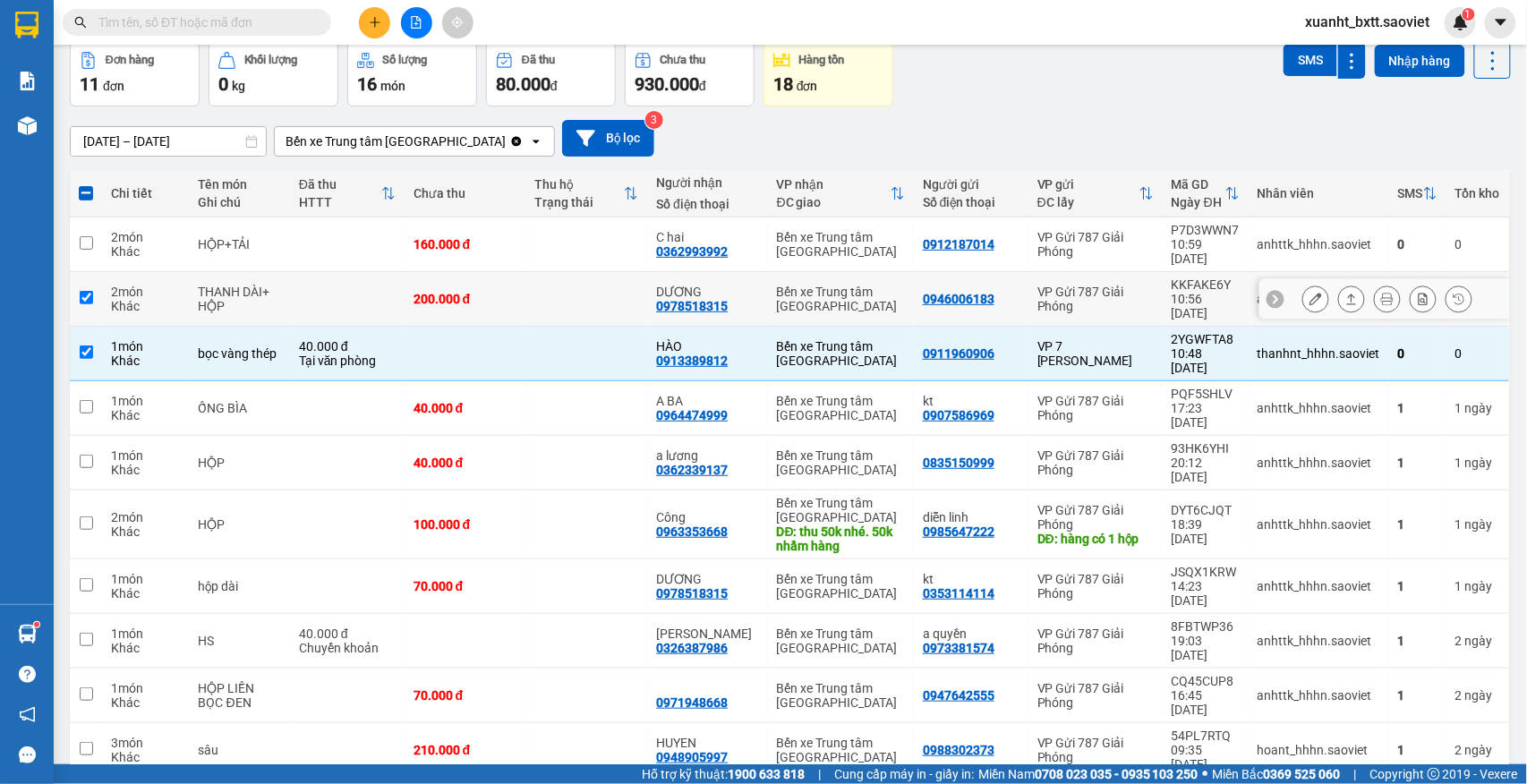 checkbox on "true" 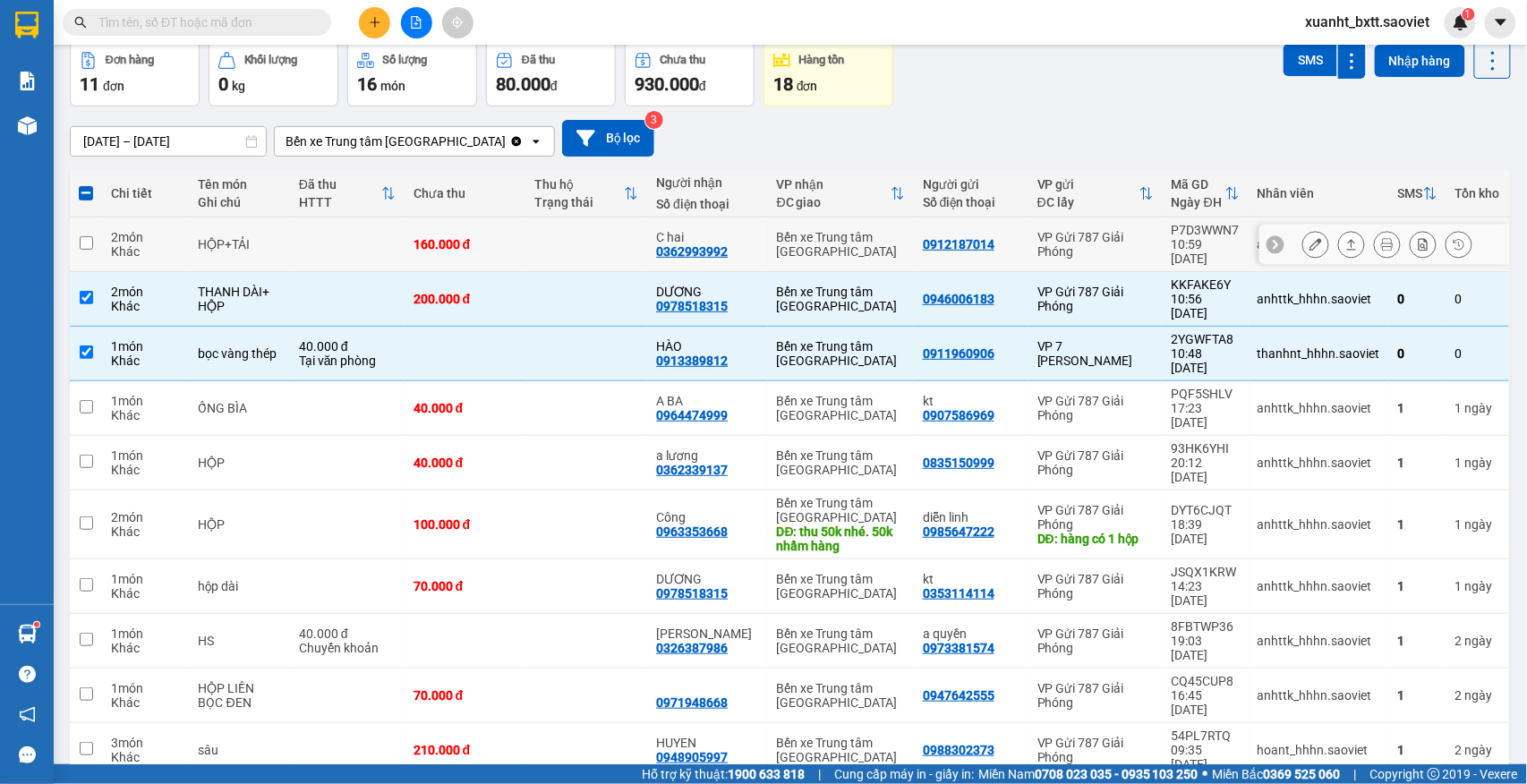 click on "0912187014" at bounding box center (971, 244) 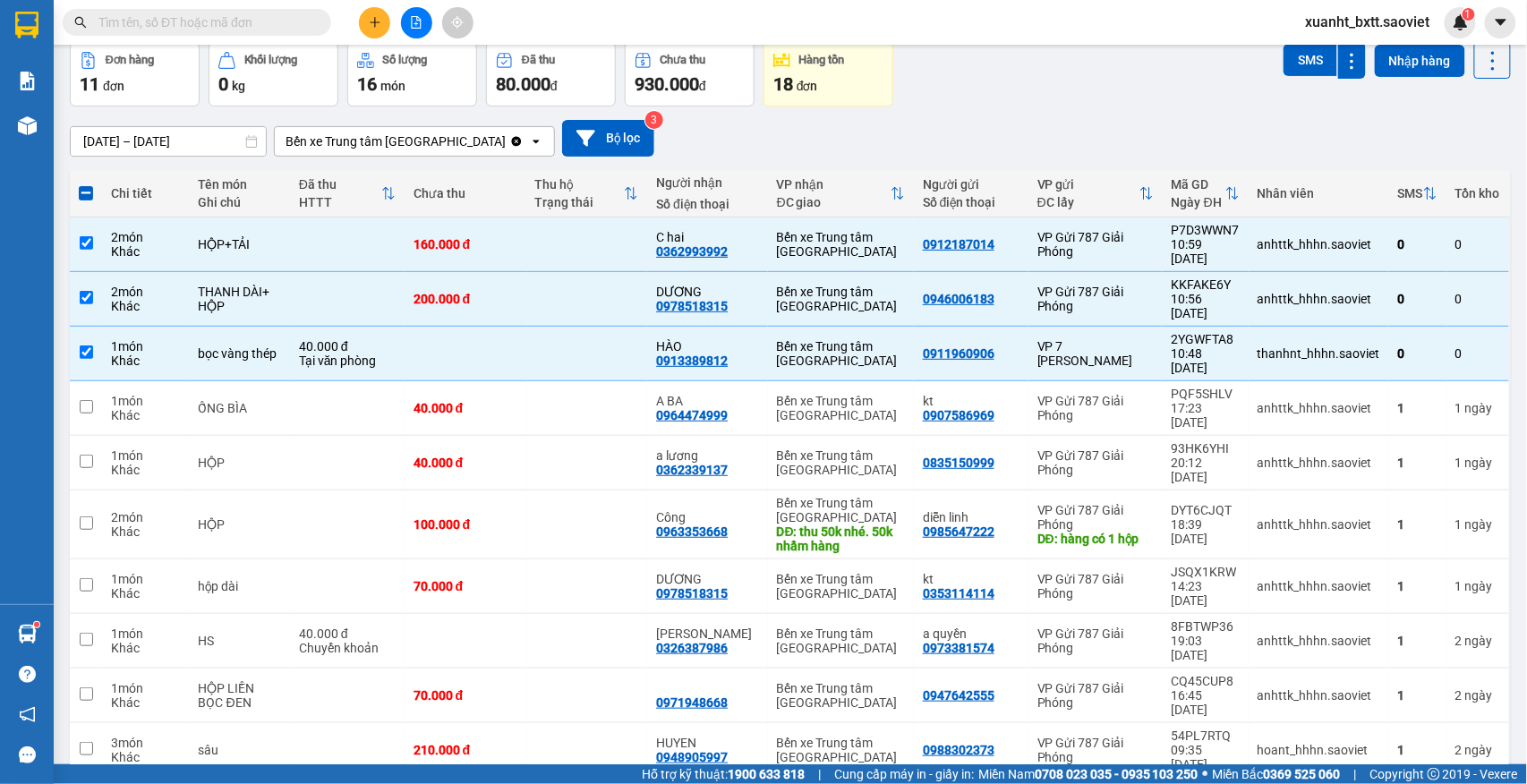 checkbox on "true" 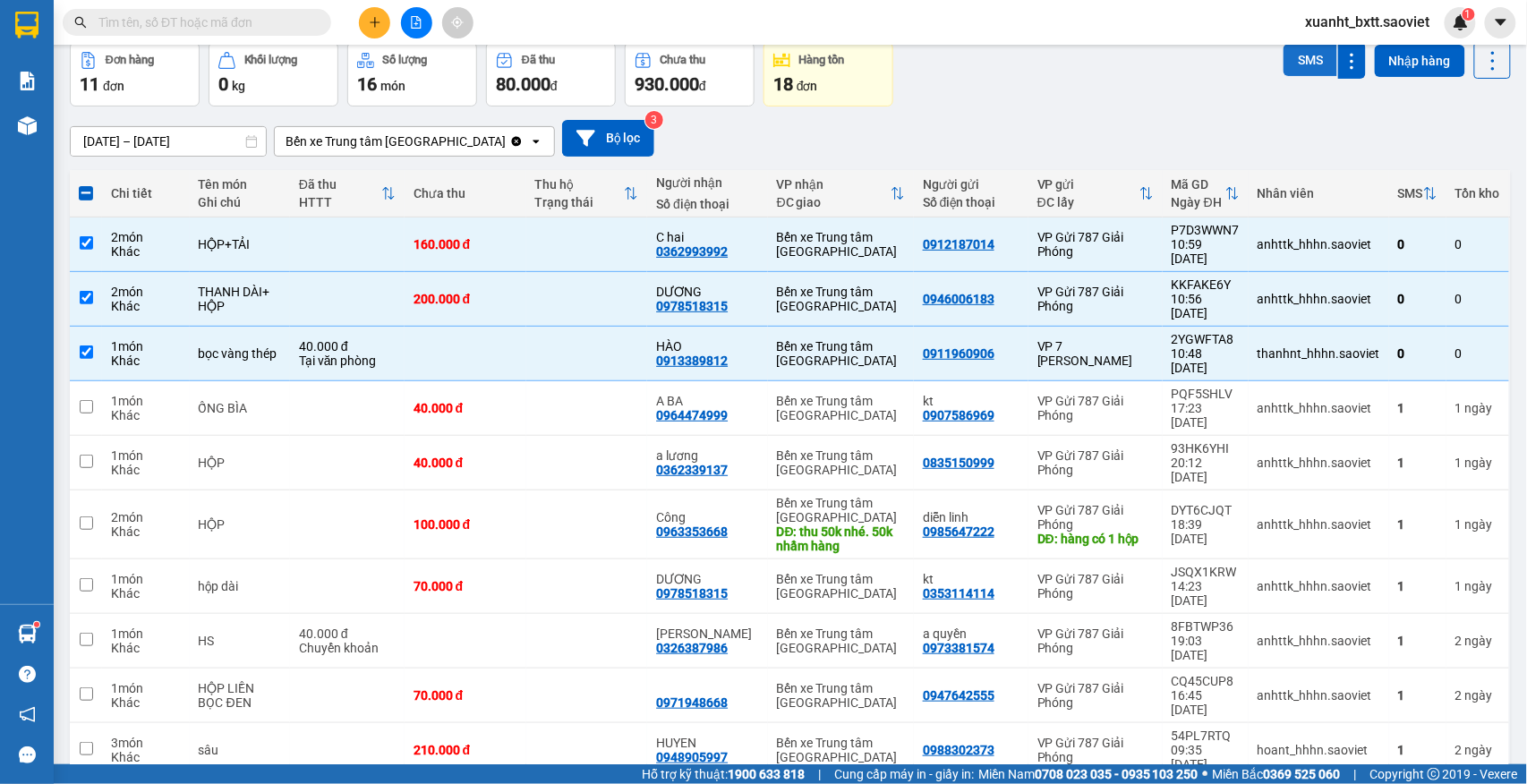 click on "SMS" at bounding box center (1310, 60) 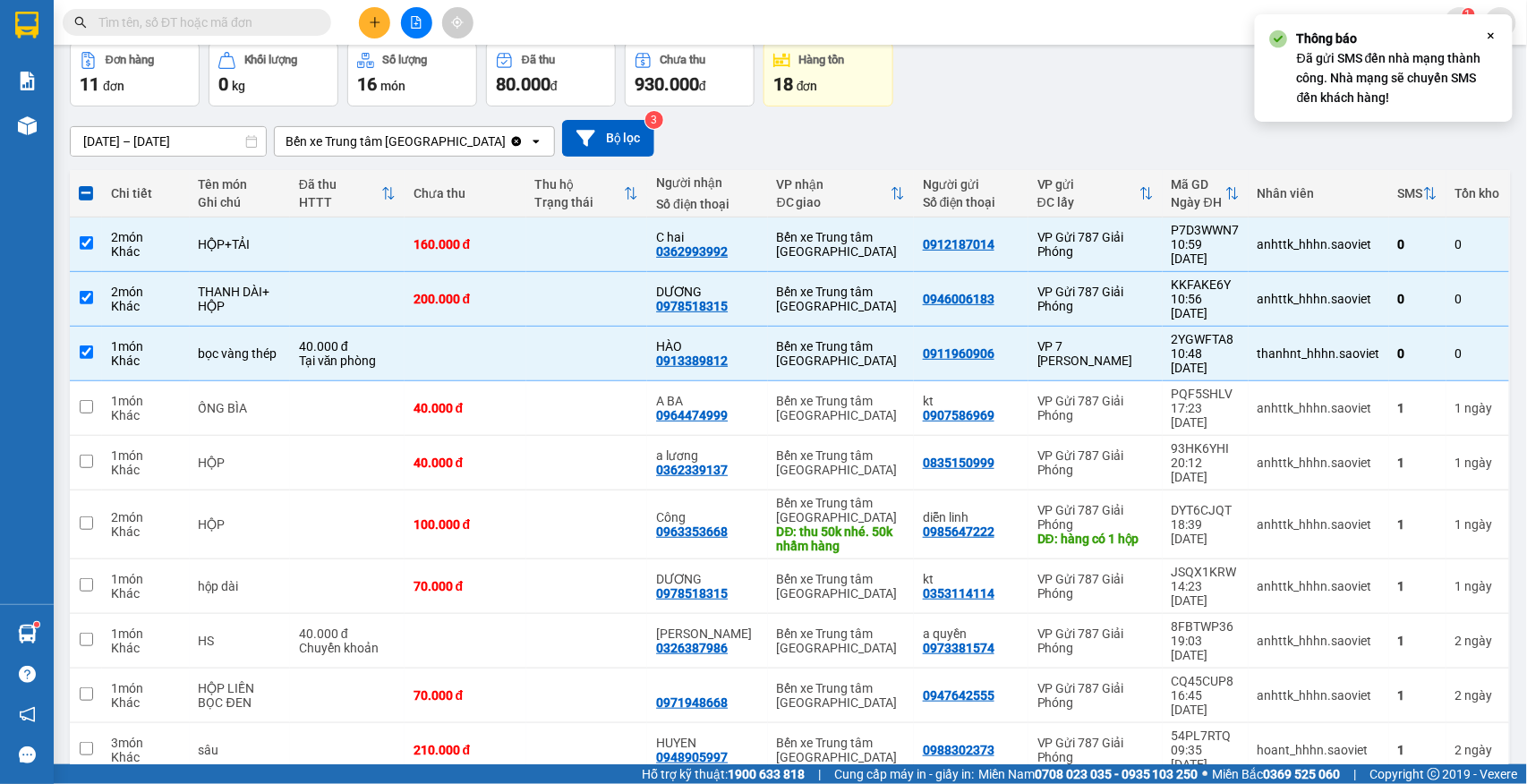 type 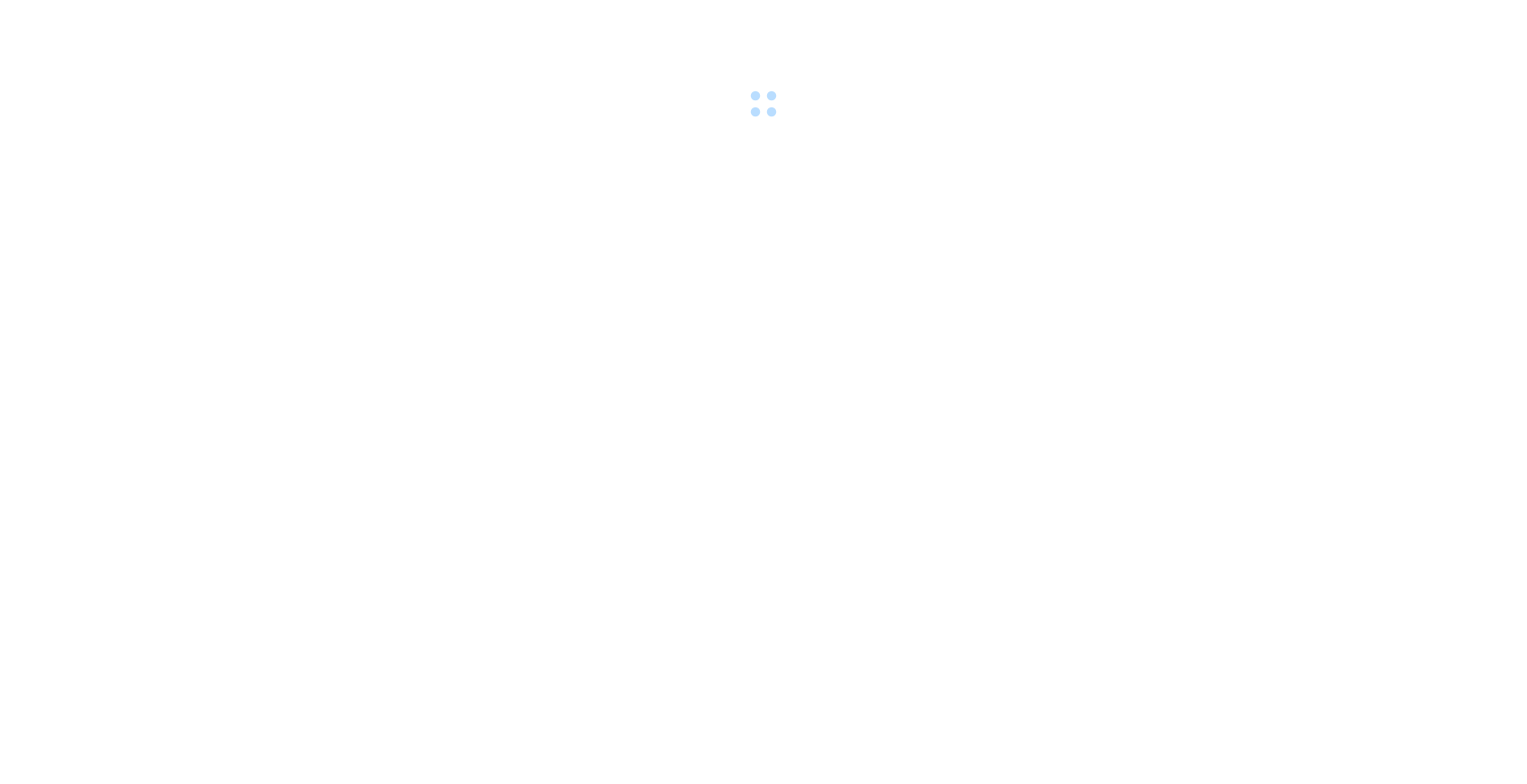 scroll, scrollTop: 0, scrollLeft: 0, axis: both 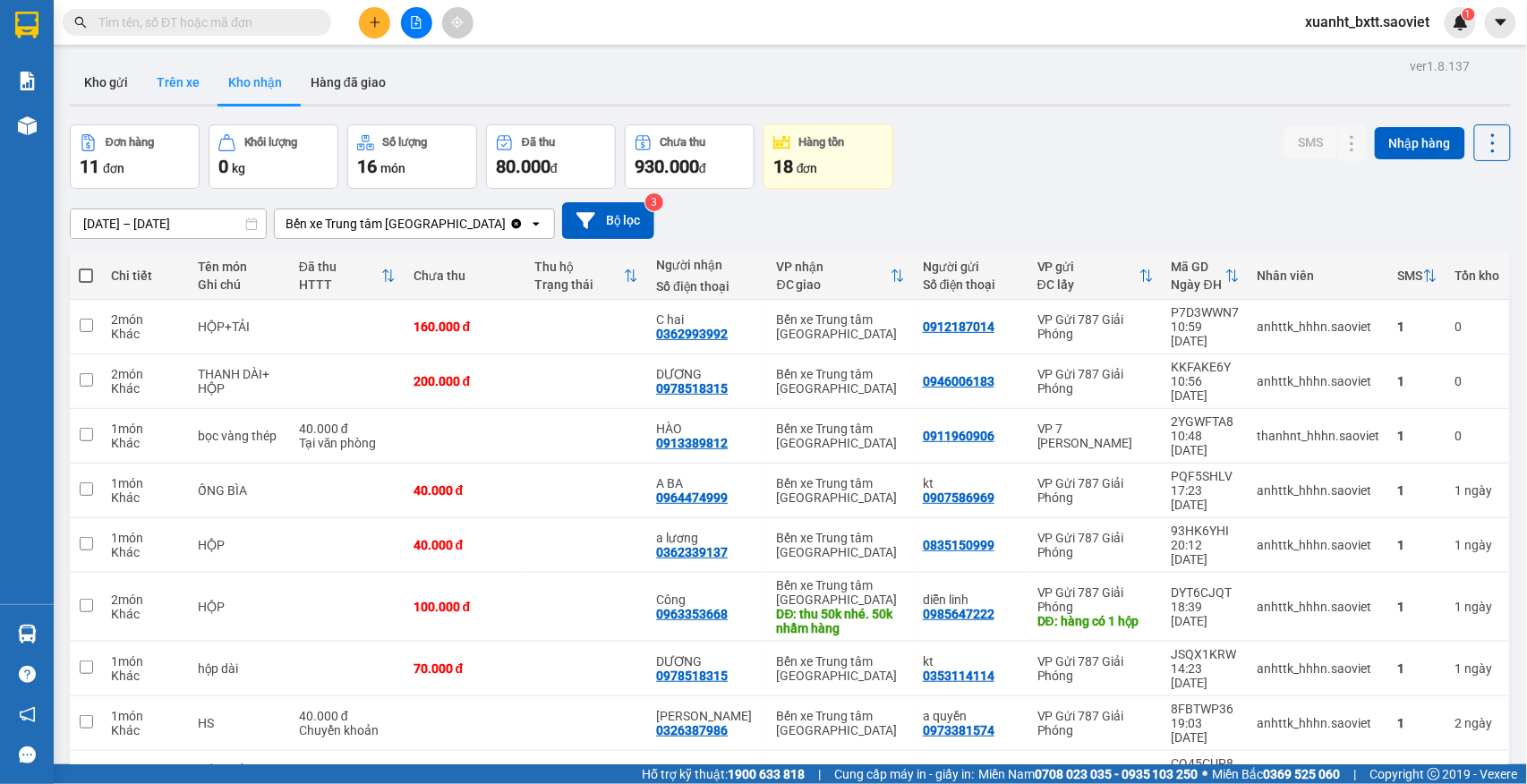 click on "Trên xe" at bounding box center [178, 82] 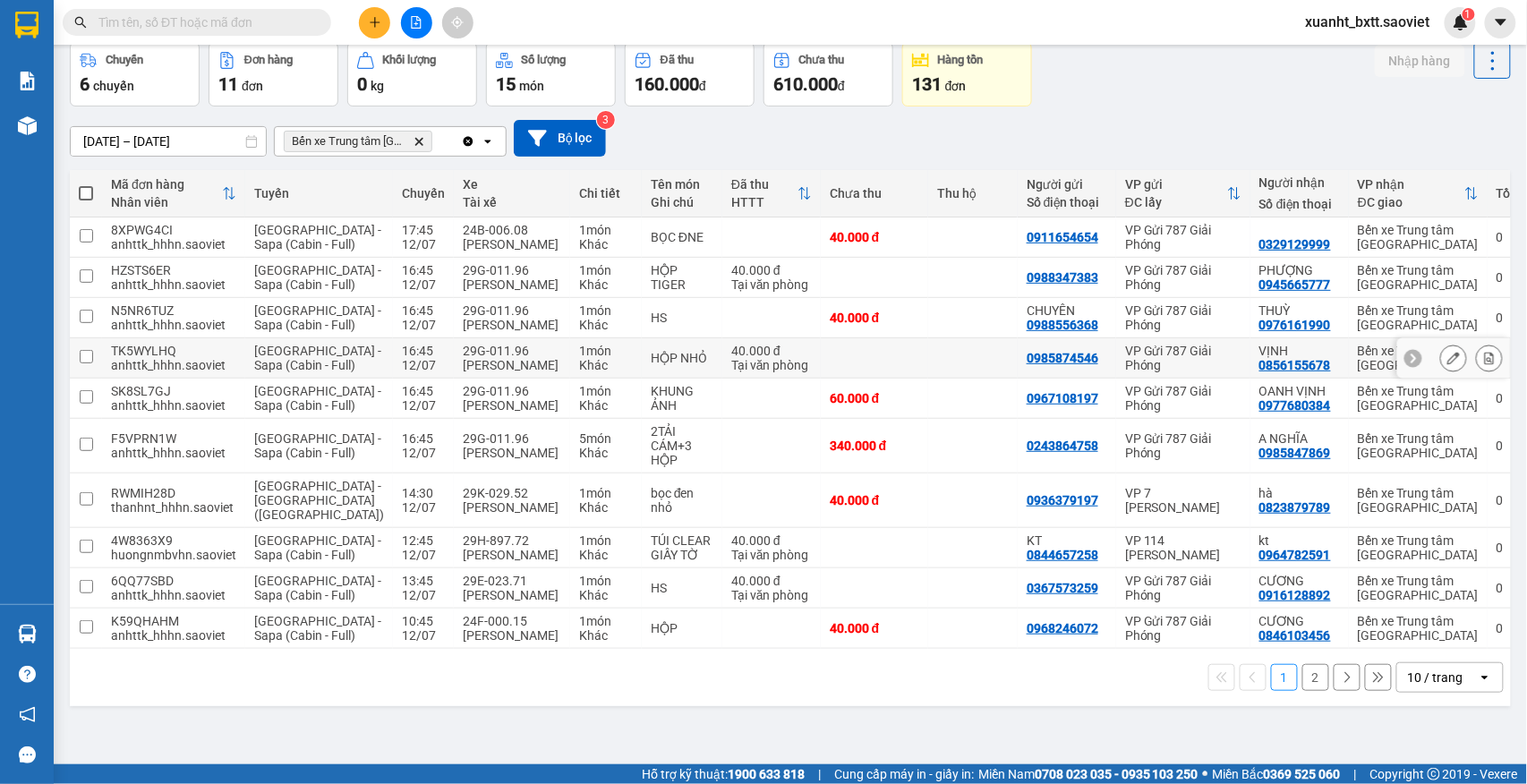 scroll, scrollTop: 159, scrollLeft: 0, axis: vertical 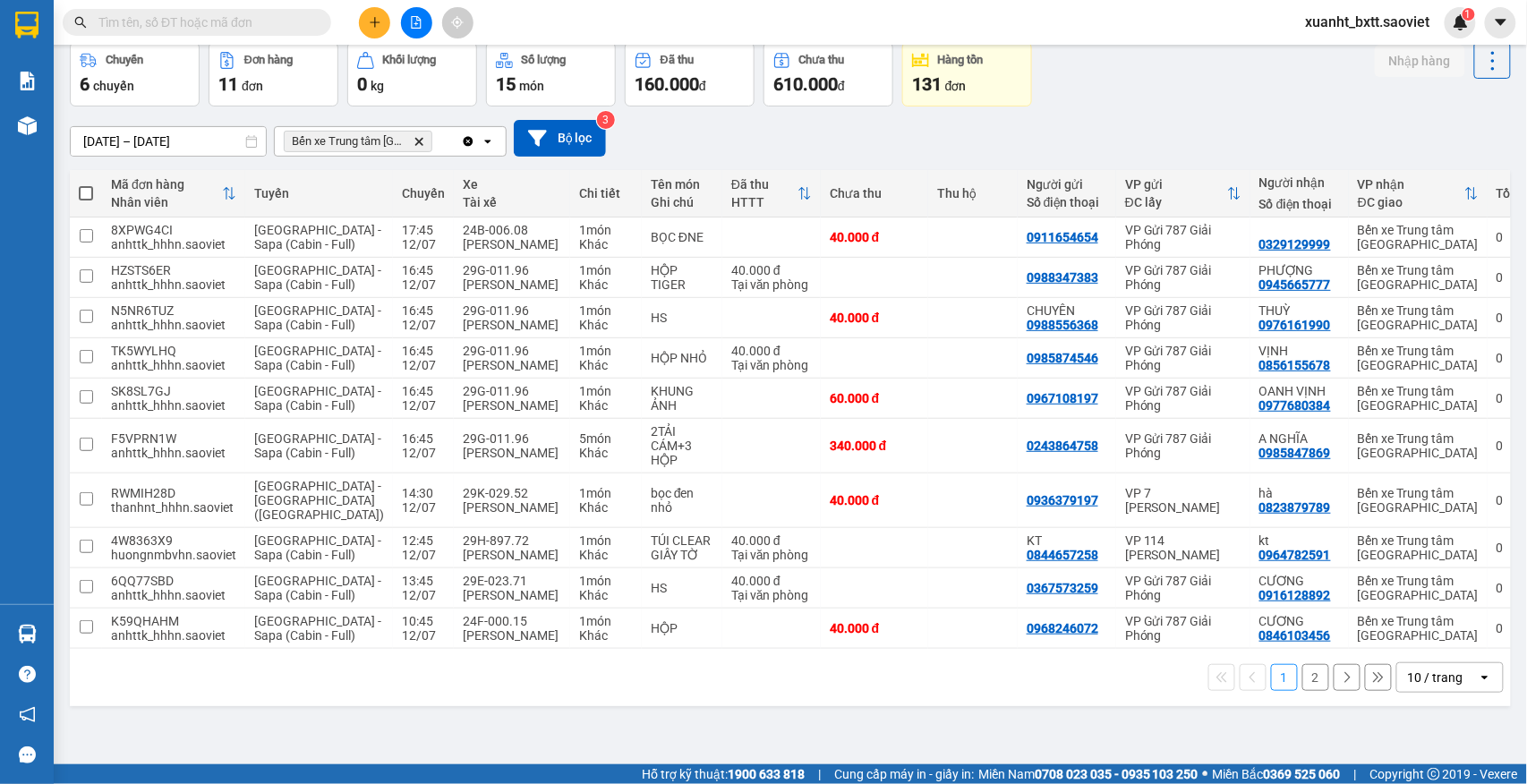click on "2" at bounding box center (1316, 677) 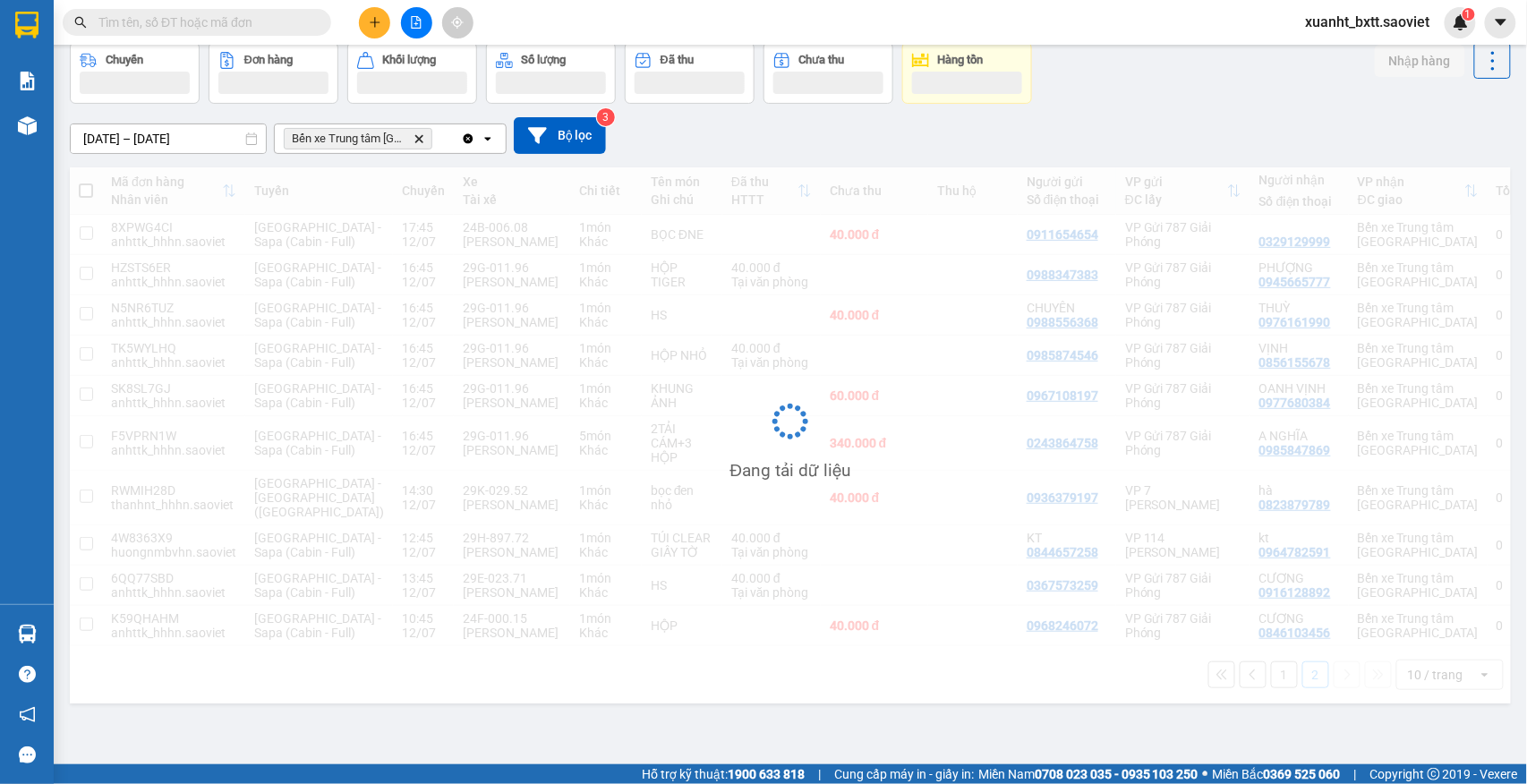 scroll, scrollTop: 82, scrollLeft: 0, axis: vertical 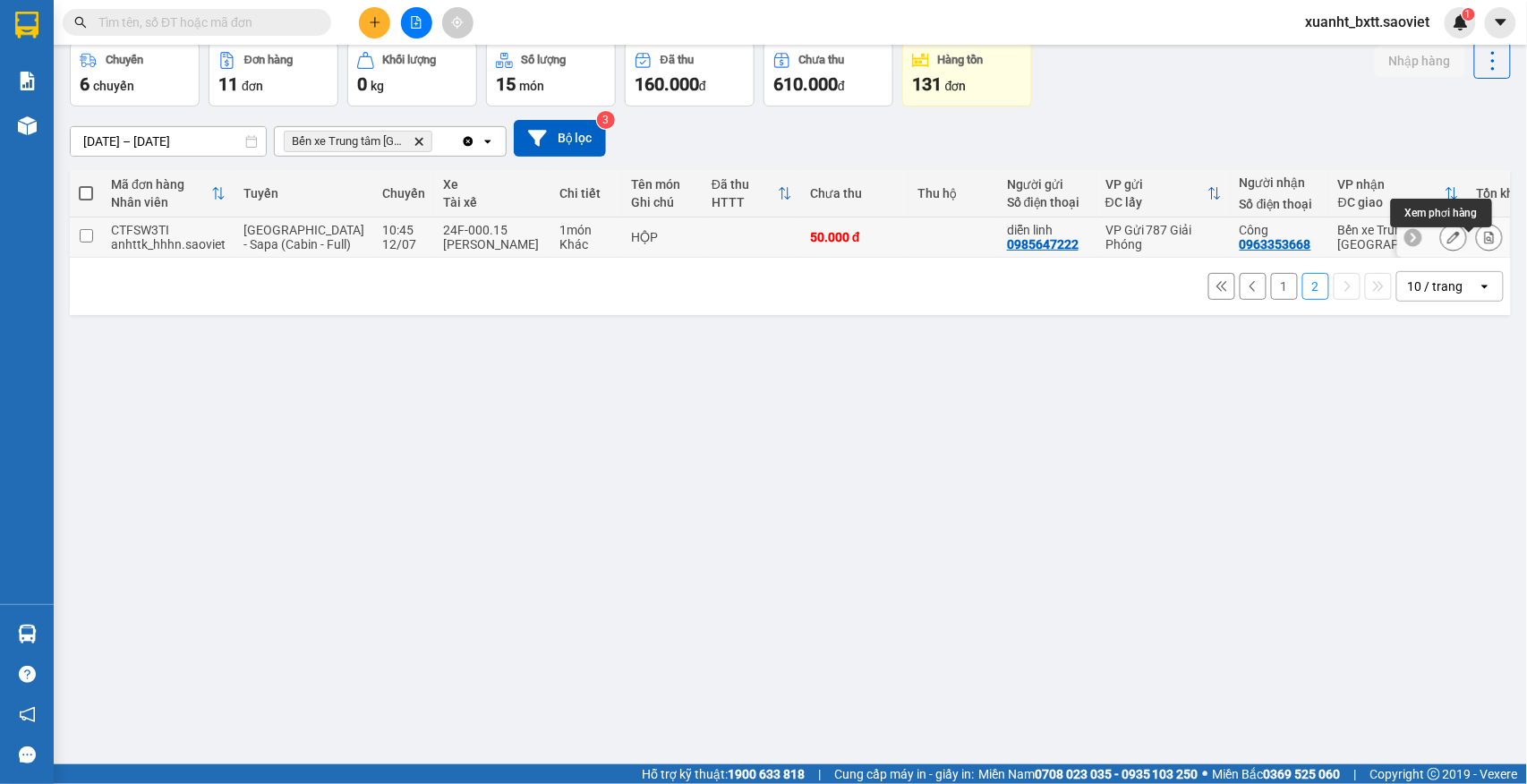 click at bounding box center [1489, 237] 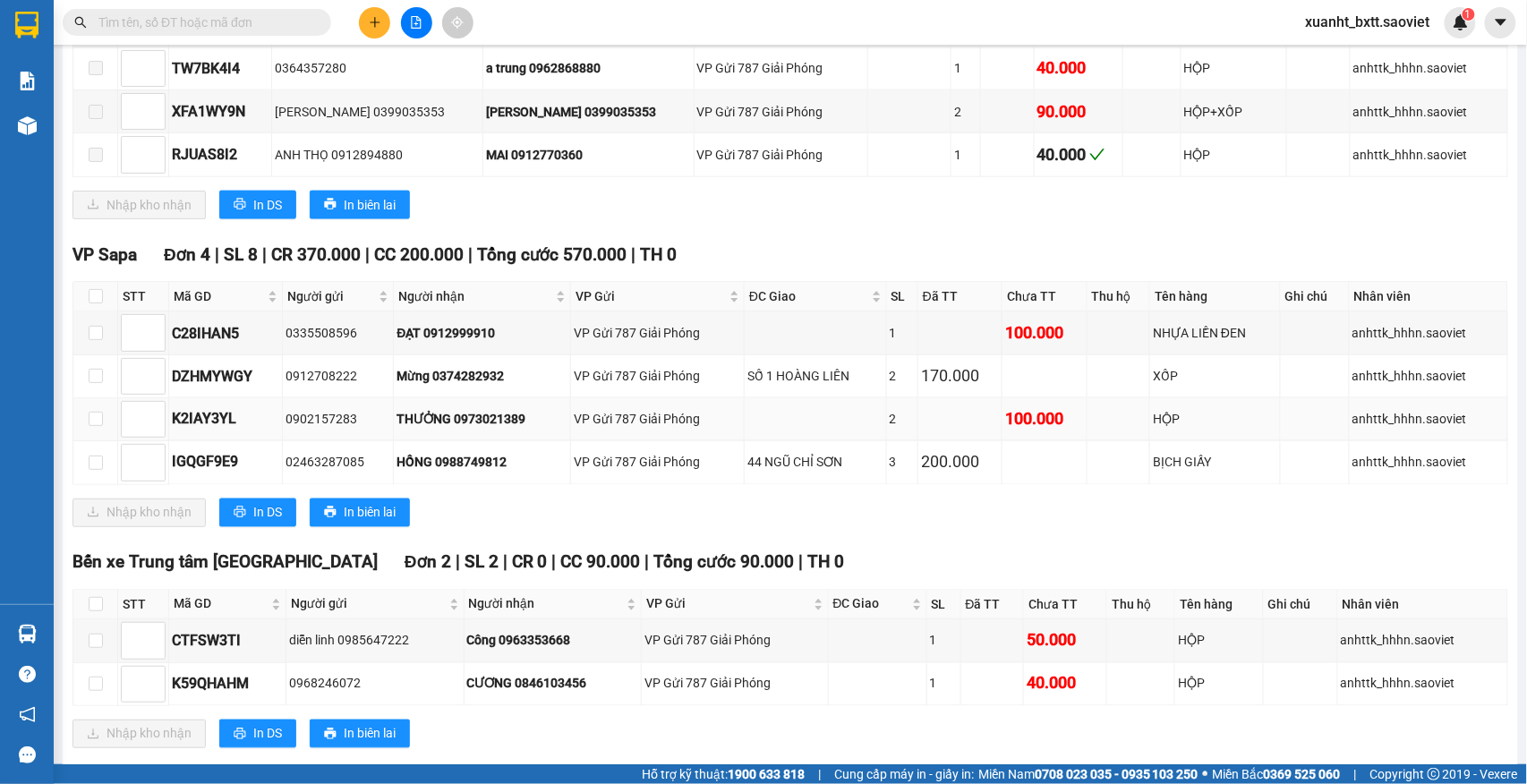 scroll, scrollTop: 798, scrollLeft: 0, axis: vertical 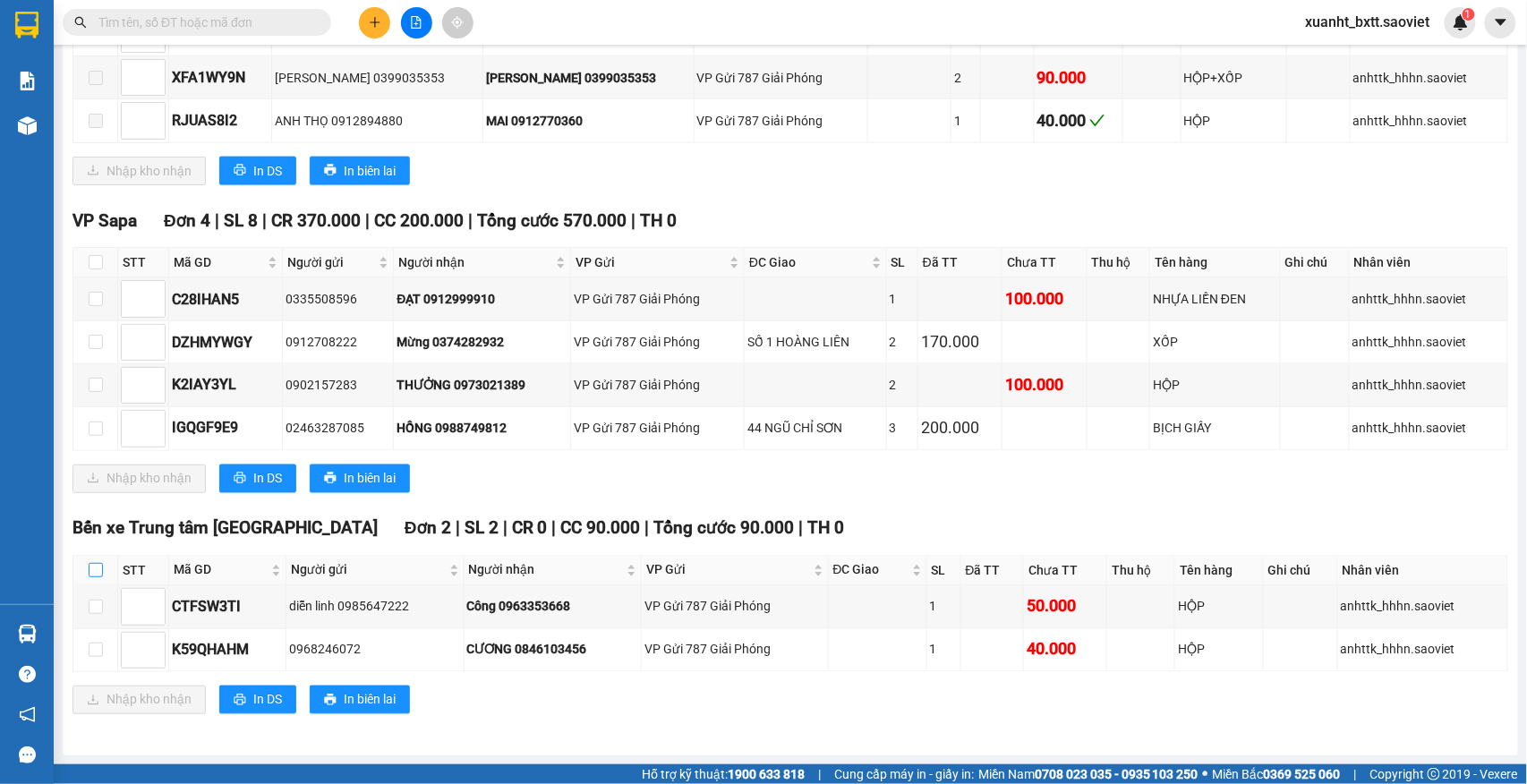 click at bounding box center [96, 570] 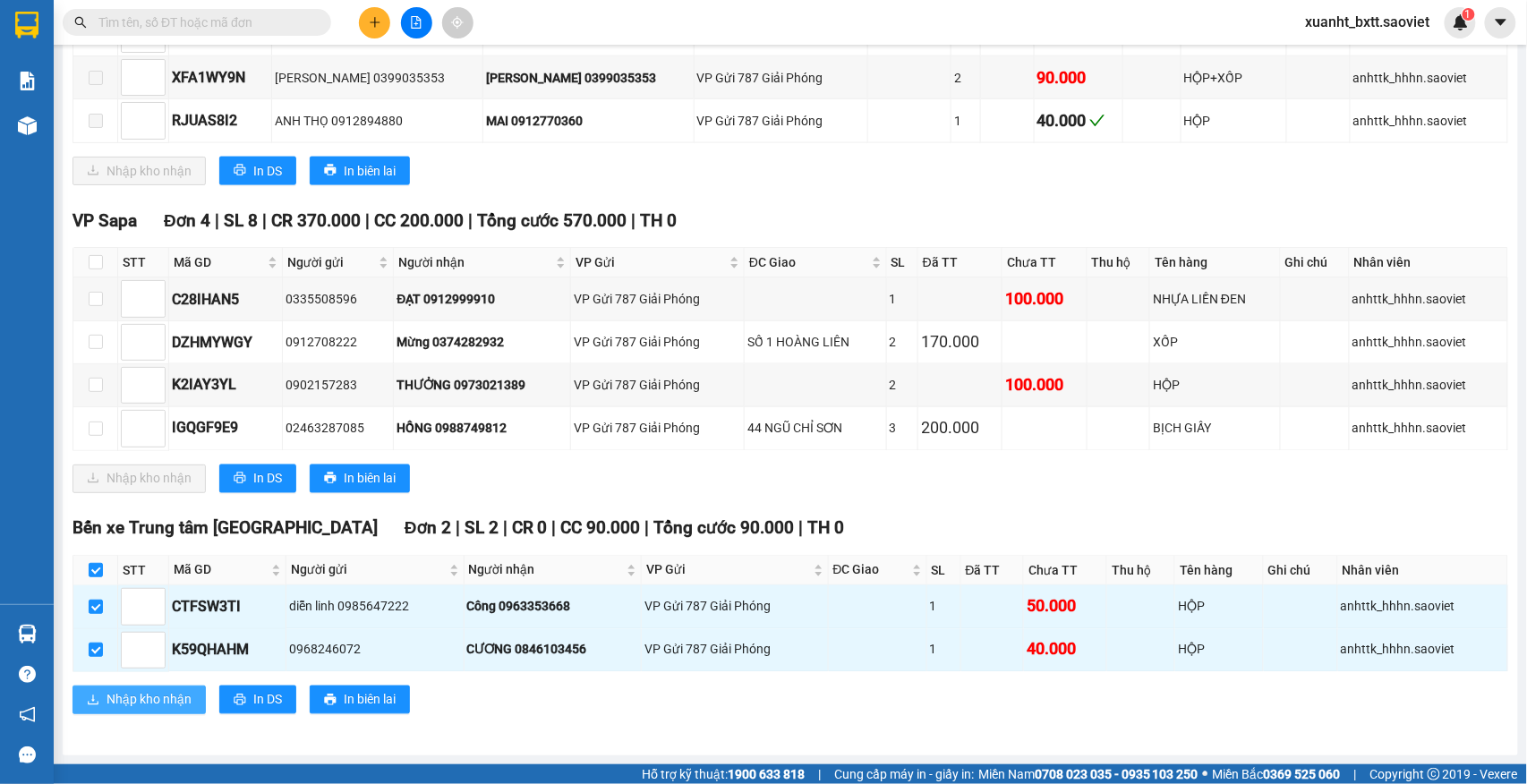 click on "Nhập kho nhận" at bounding box center [149, 700] 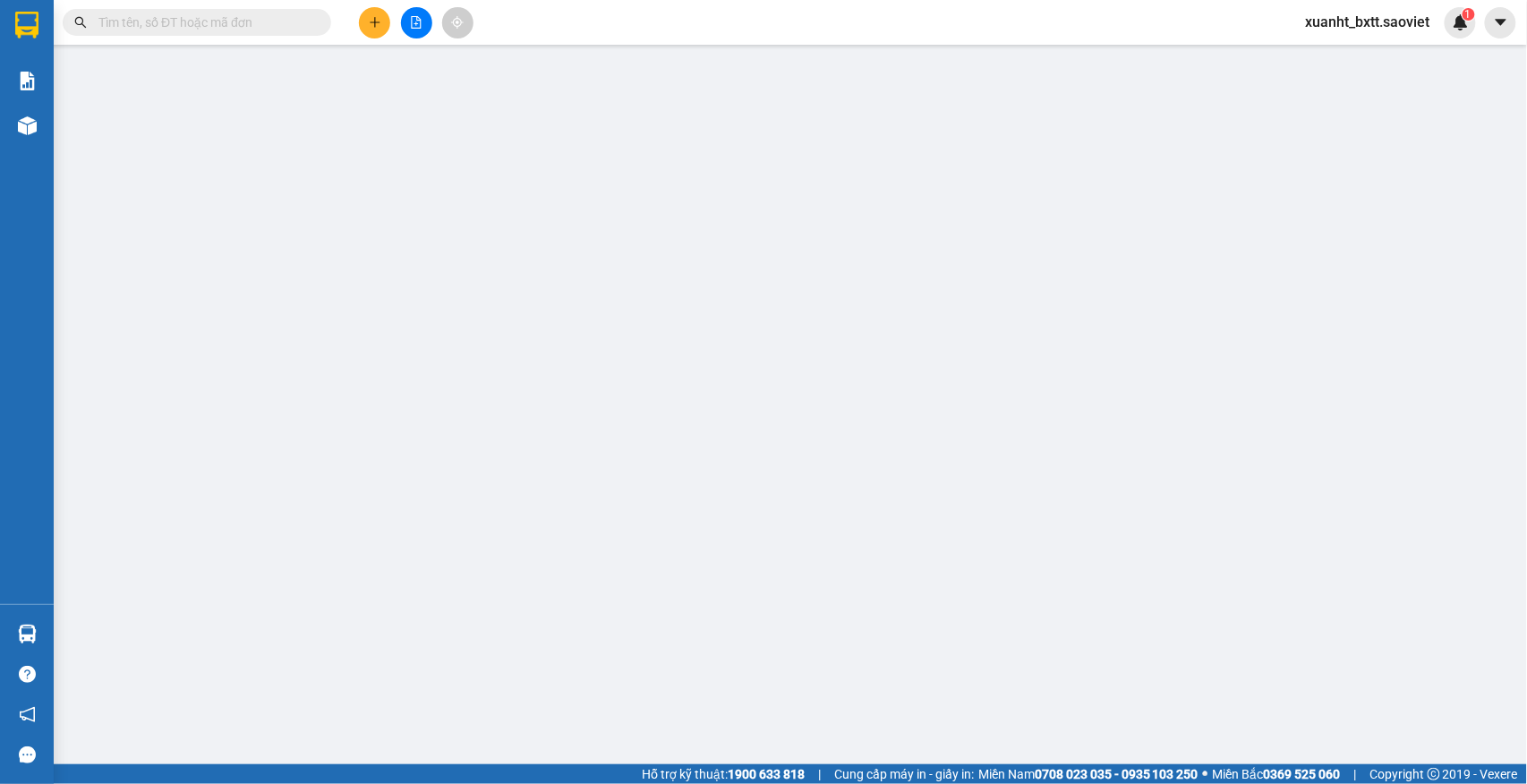 scroll, scrollTop: 0, scrollLeft: 0, axis: both 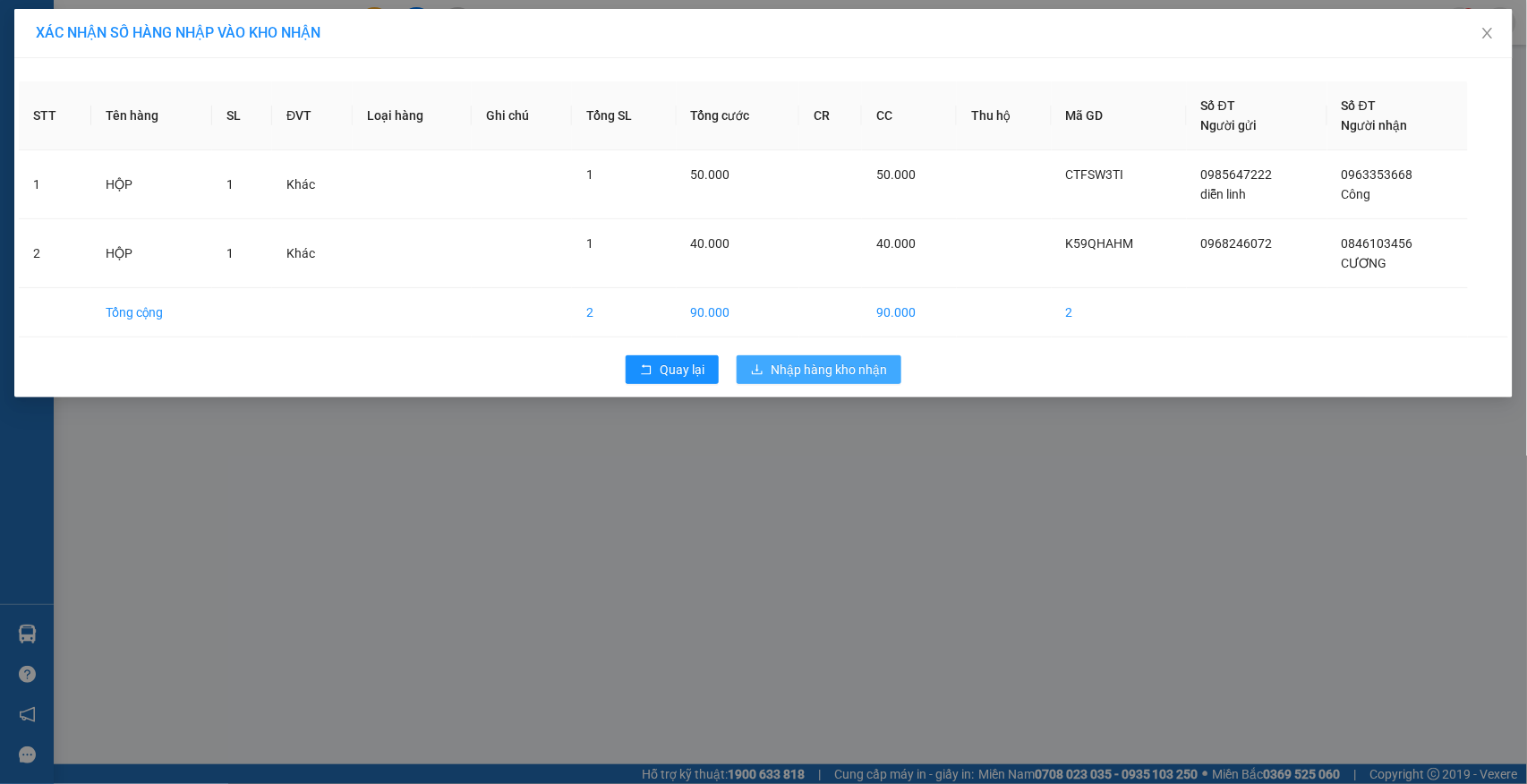 click on "Nhập hàng kho nhận" at bounding box center (829, 370) 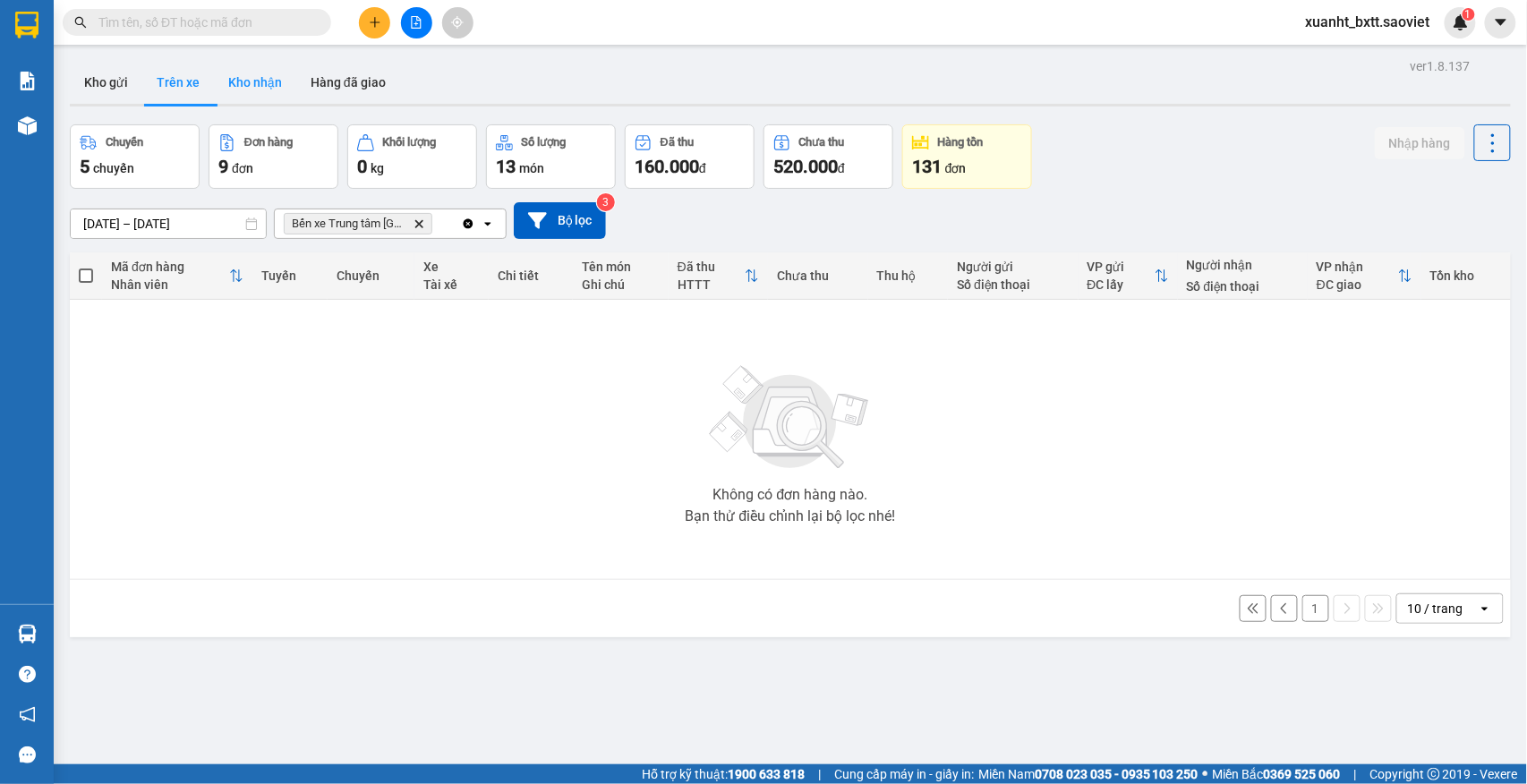 click on "Kho nhận" at bounding box center (255, 82) 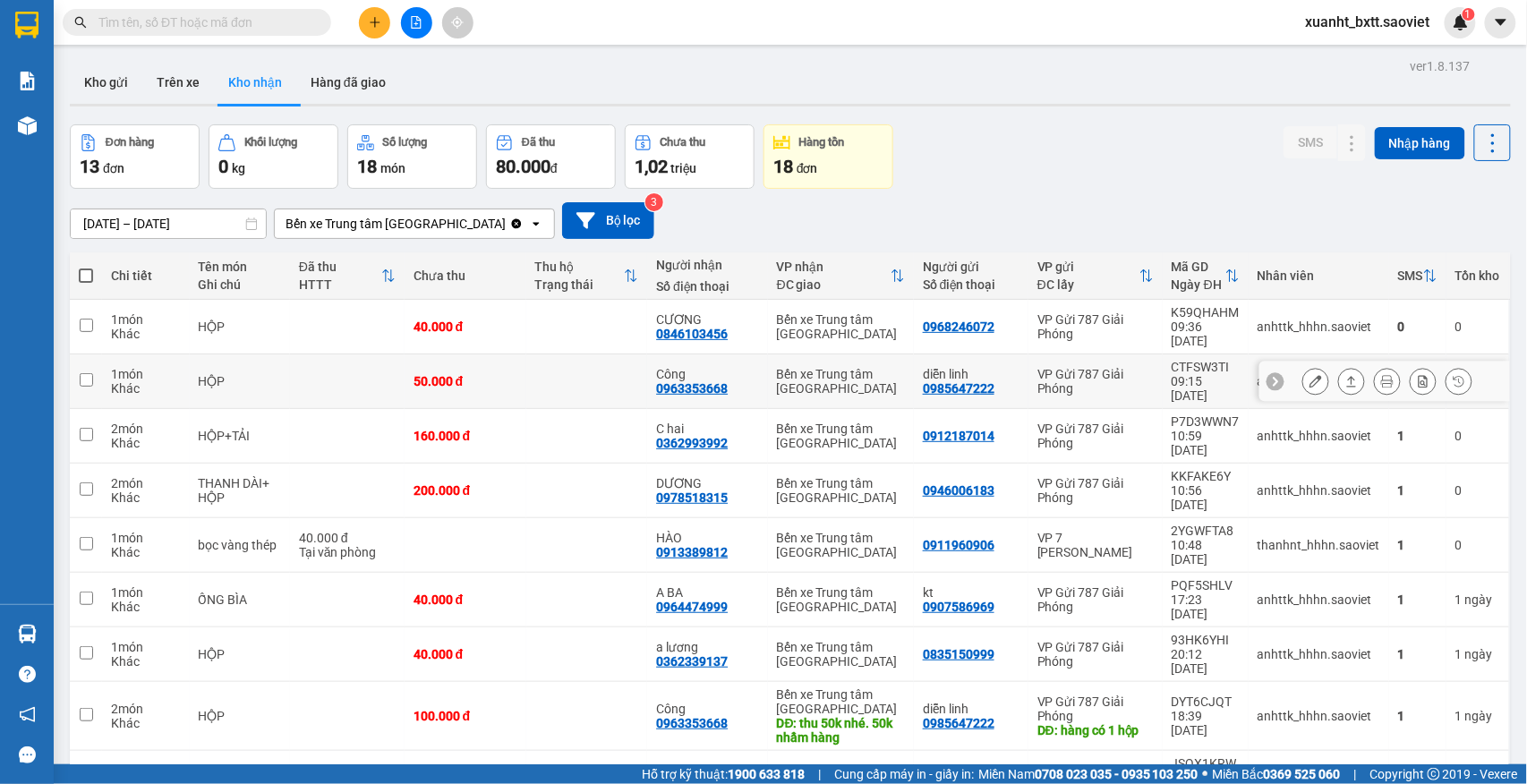 click on "Bến xe Trung tâm [GEOGRAPHIC_DATA]" at bounding box center (840, 381) 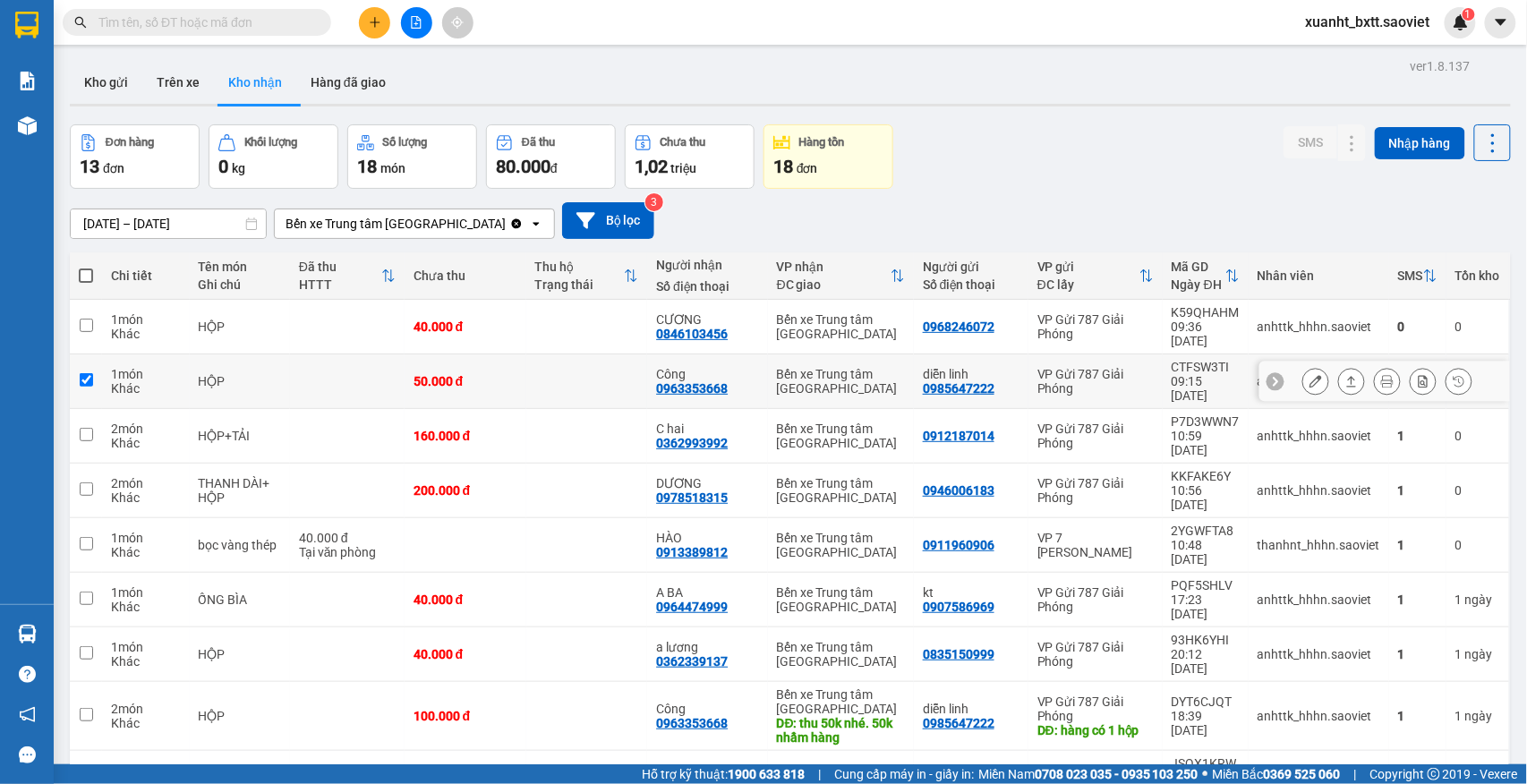 checkbox on "true" 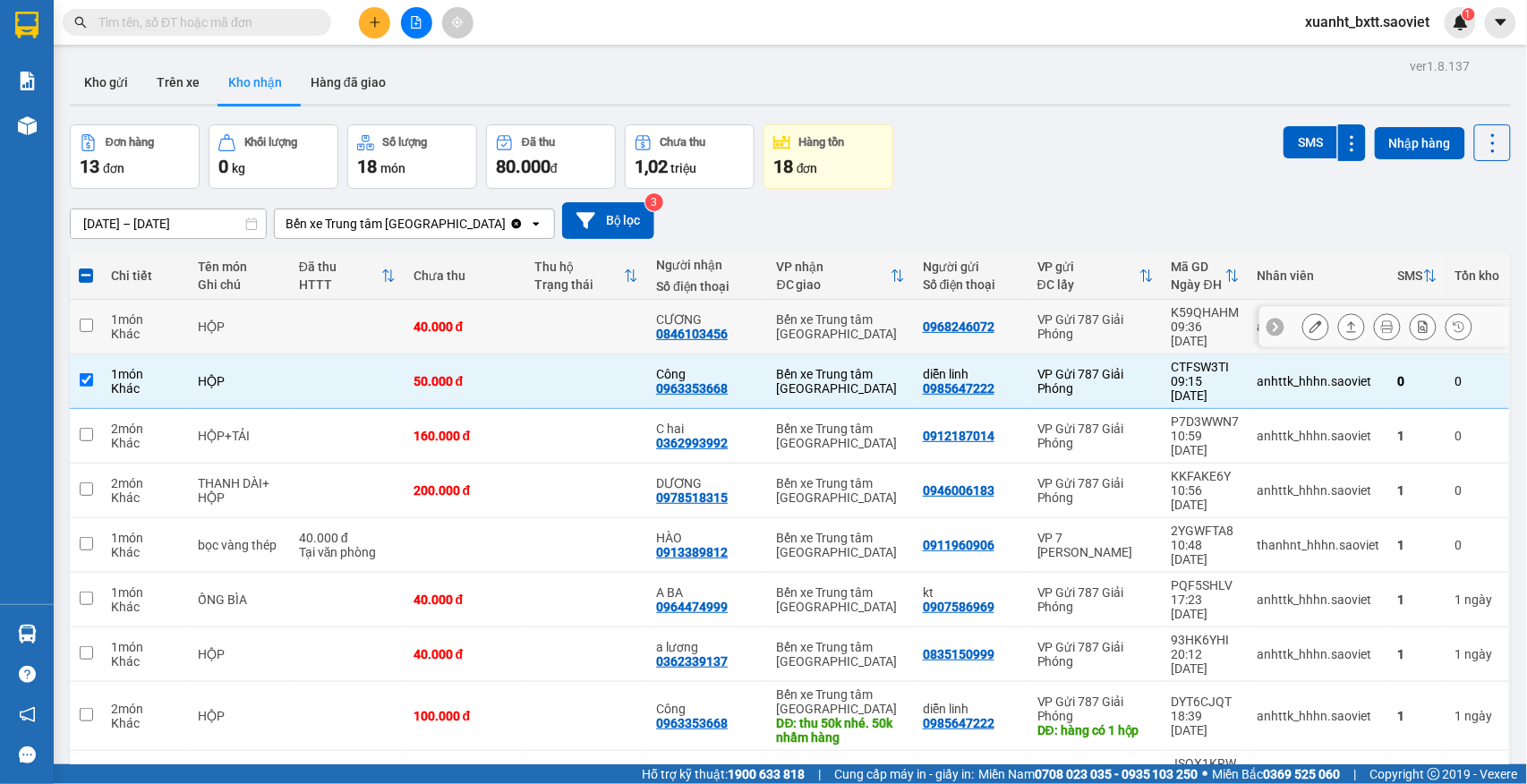 click on "Bến xe Trung tâm [GEOGRAPHIC_DATA]" at bounding box center [840, 327] 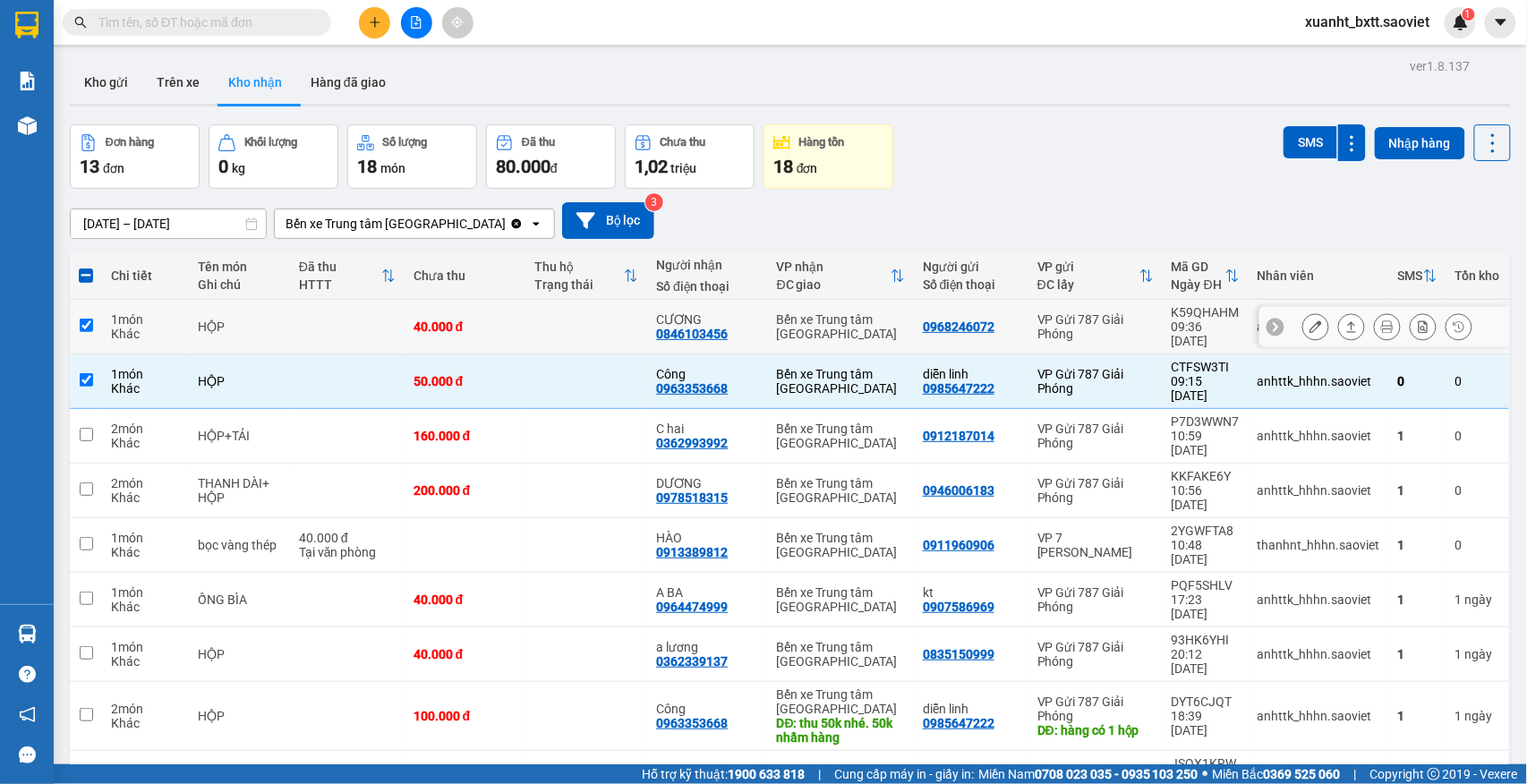 checkbox on "true" 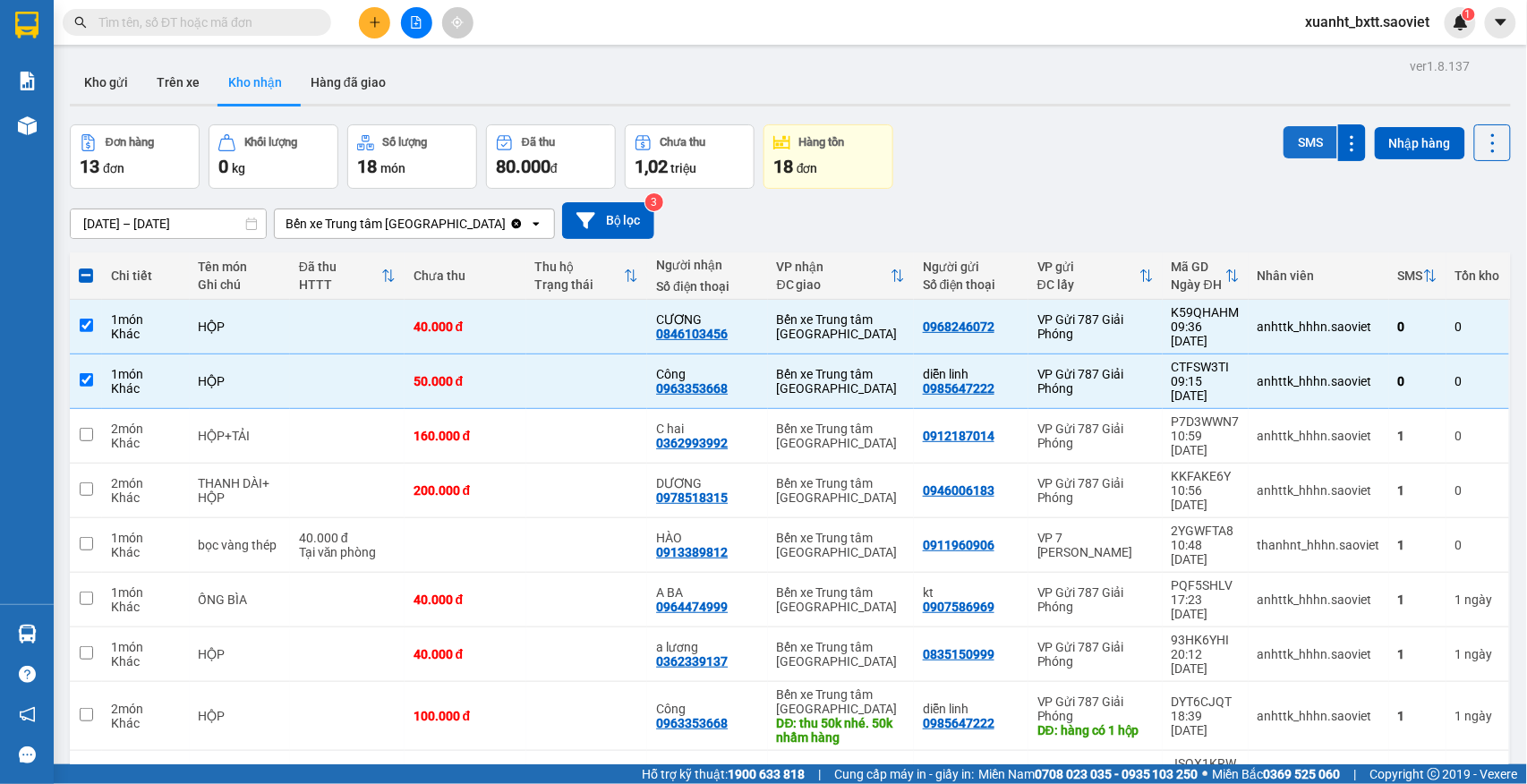 click on "SMS" at bounding box center (1310, 142) 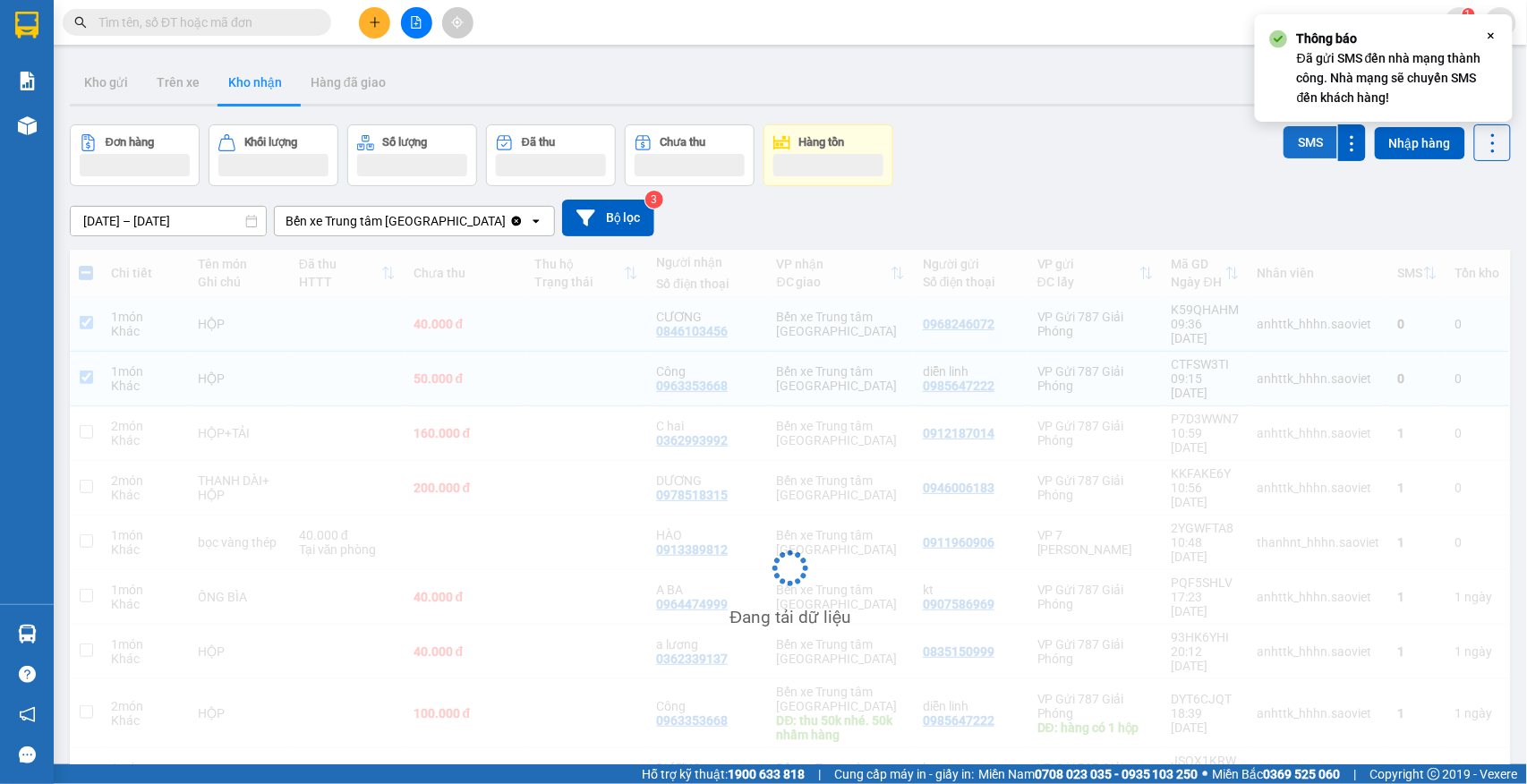 type 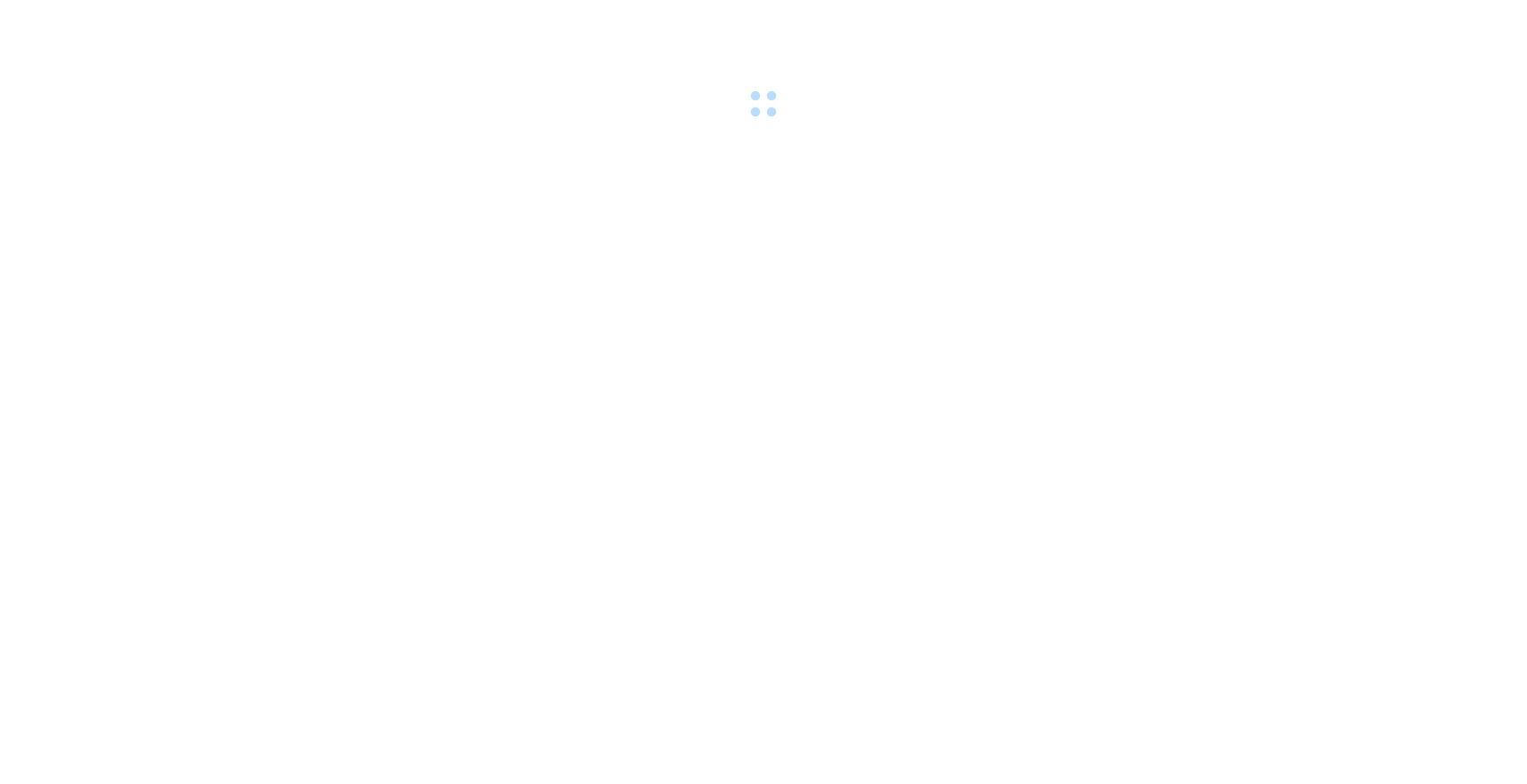 scroll, scrollTop: 0, scrollLeft: 0, axis: both 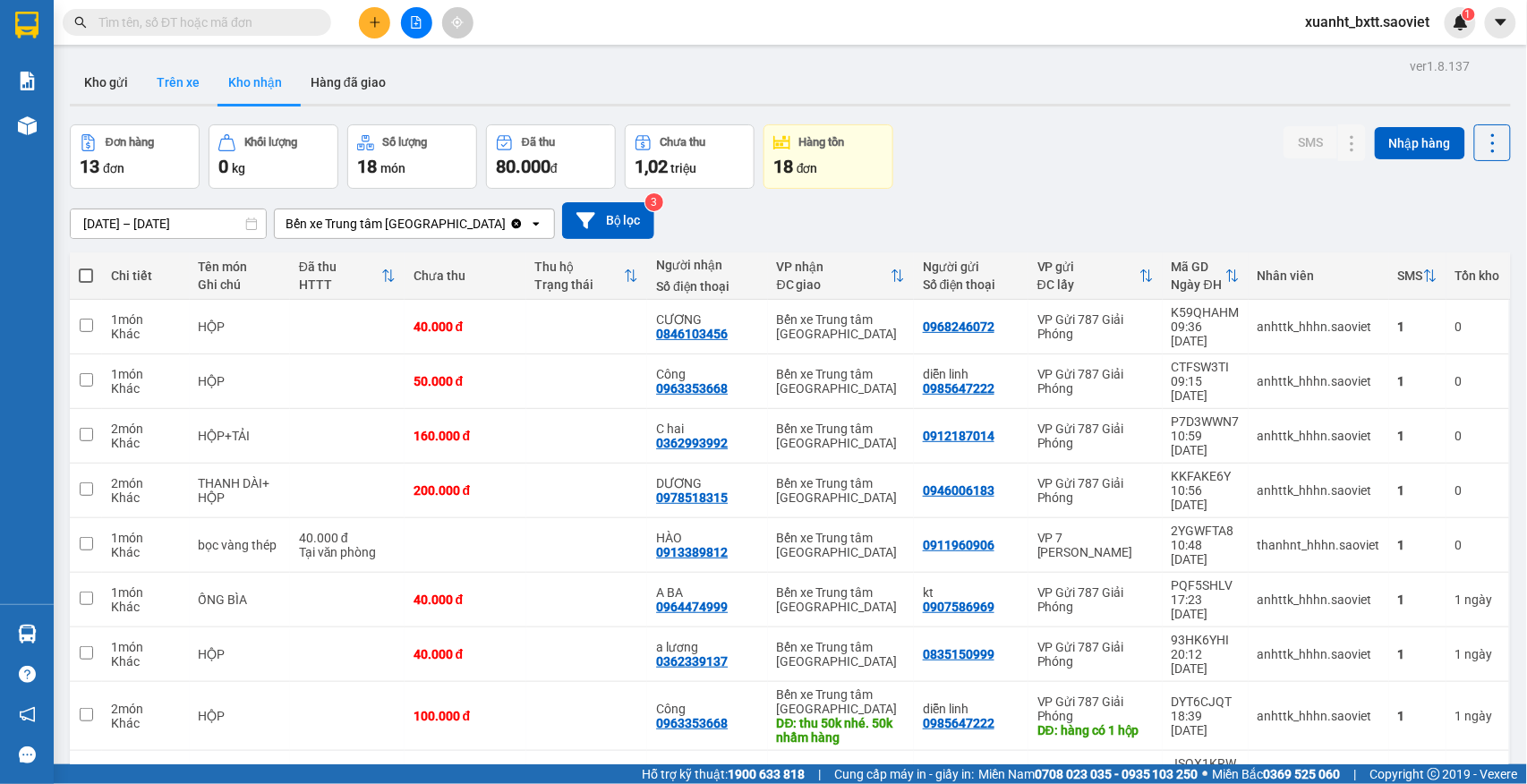 click on "Trên xe" at bounding box center (178, 82) 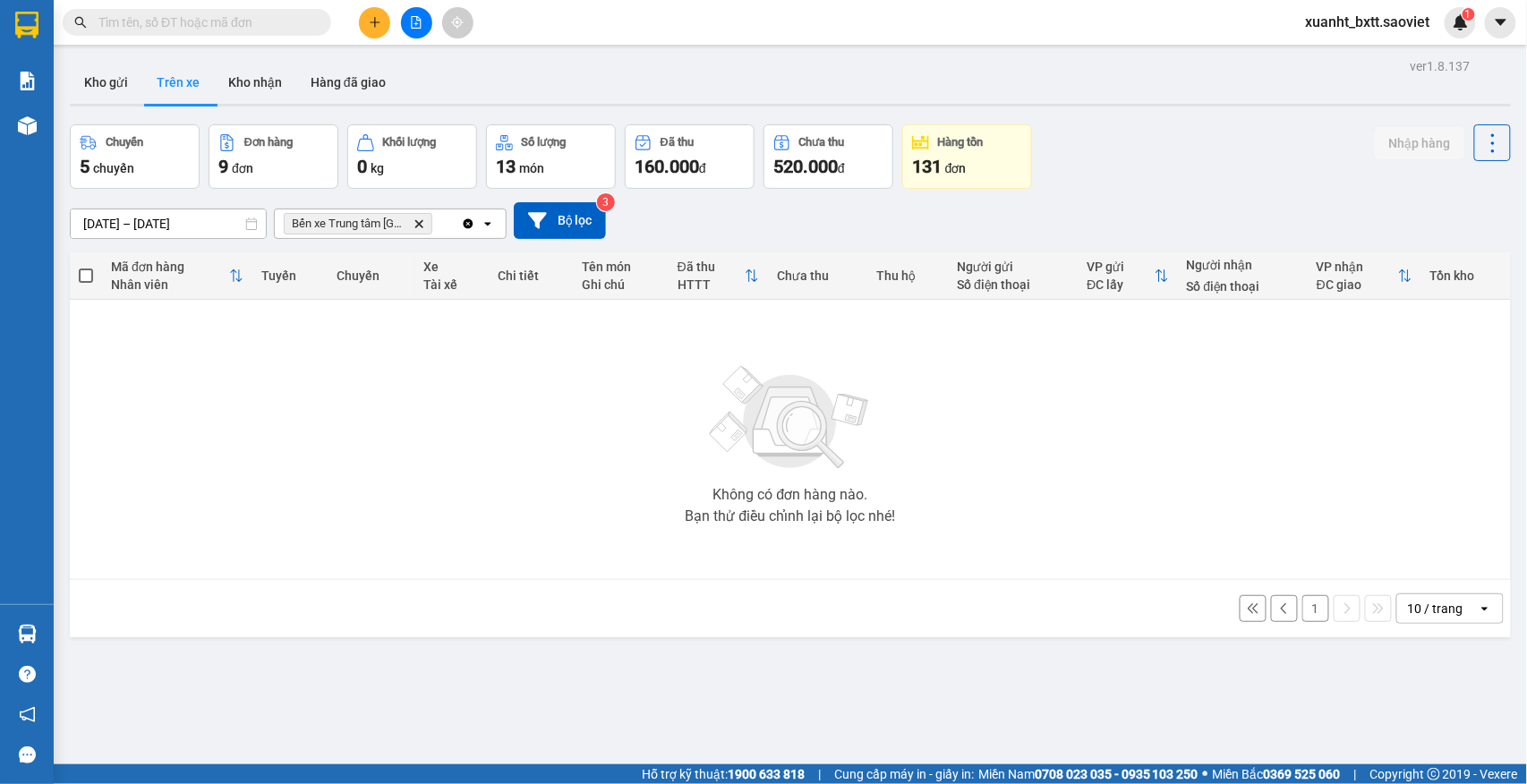 click on "1" at bounding box center [1316, 609] 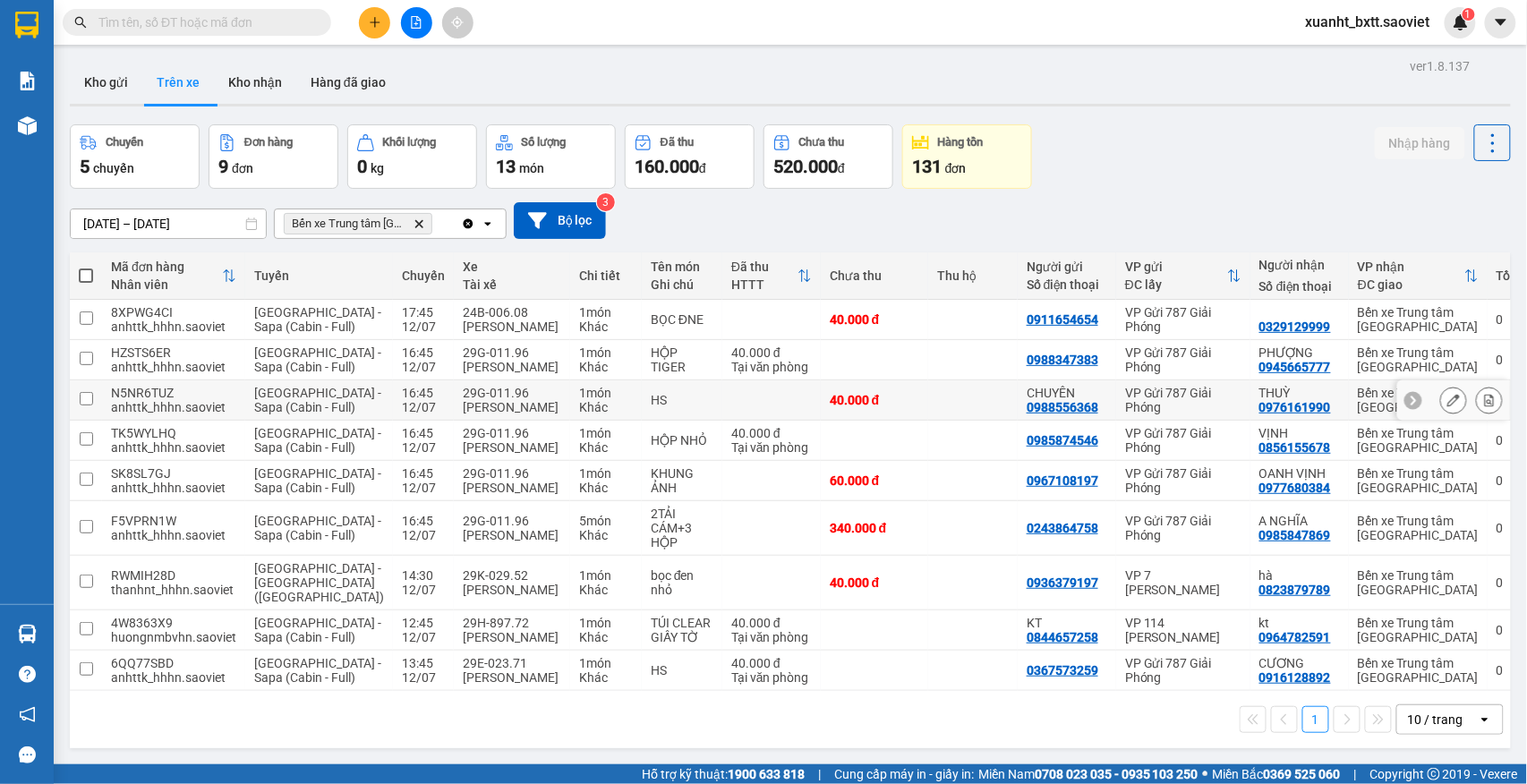 scroll, scrollTop: 105, scrollLeft: 0, axis: vertical 